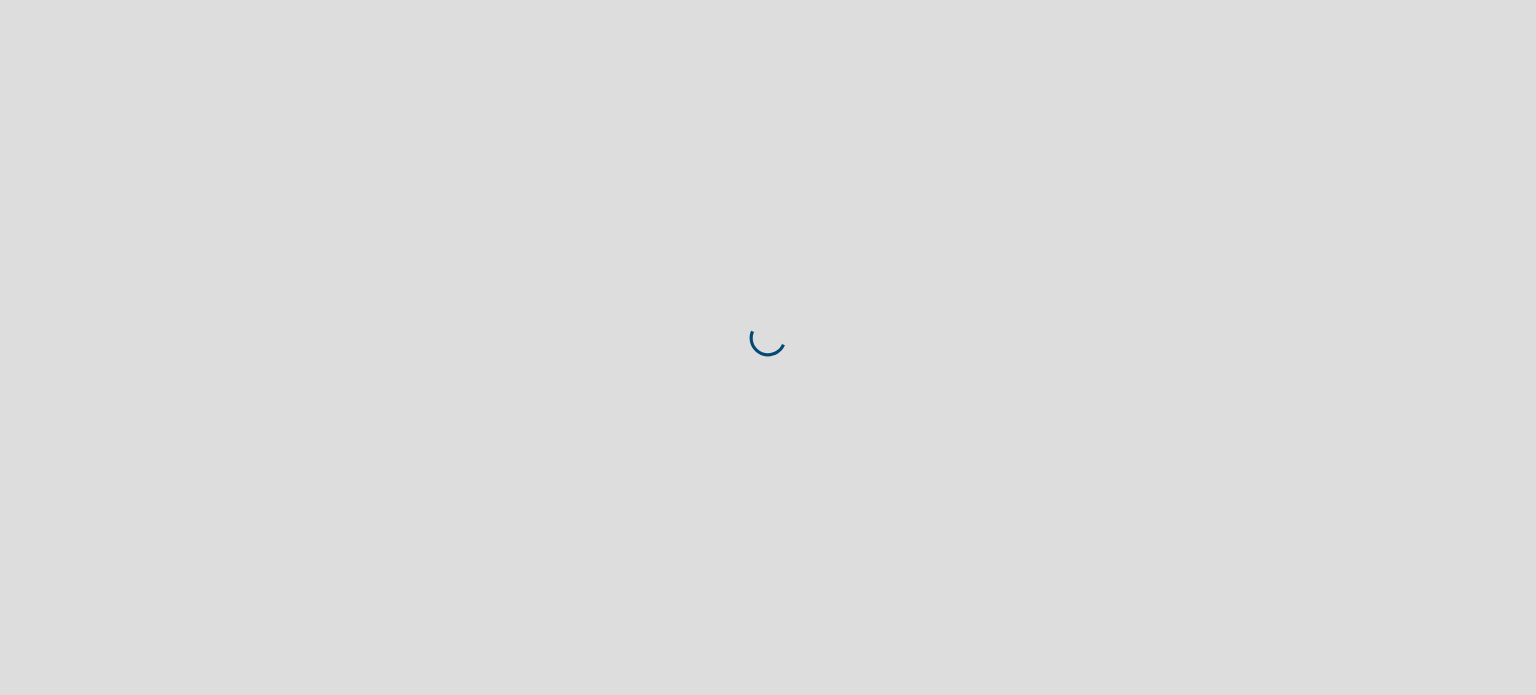scroll, scrollTop: 0, scrollLeft: 0, axis: both 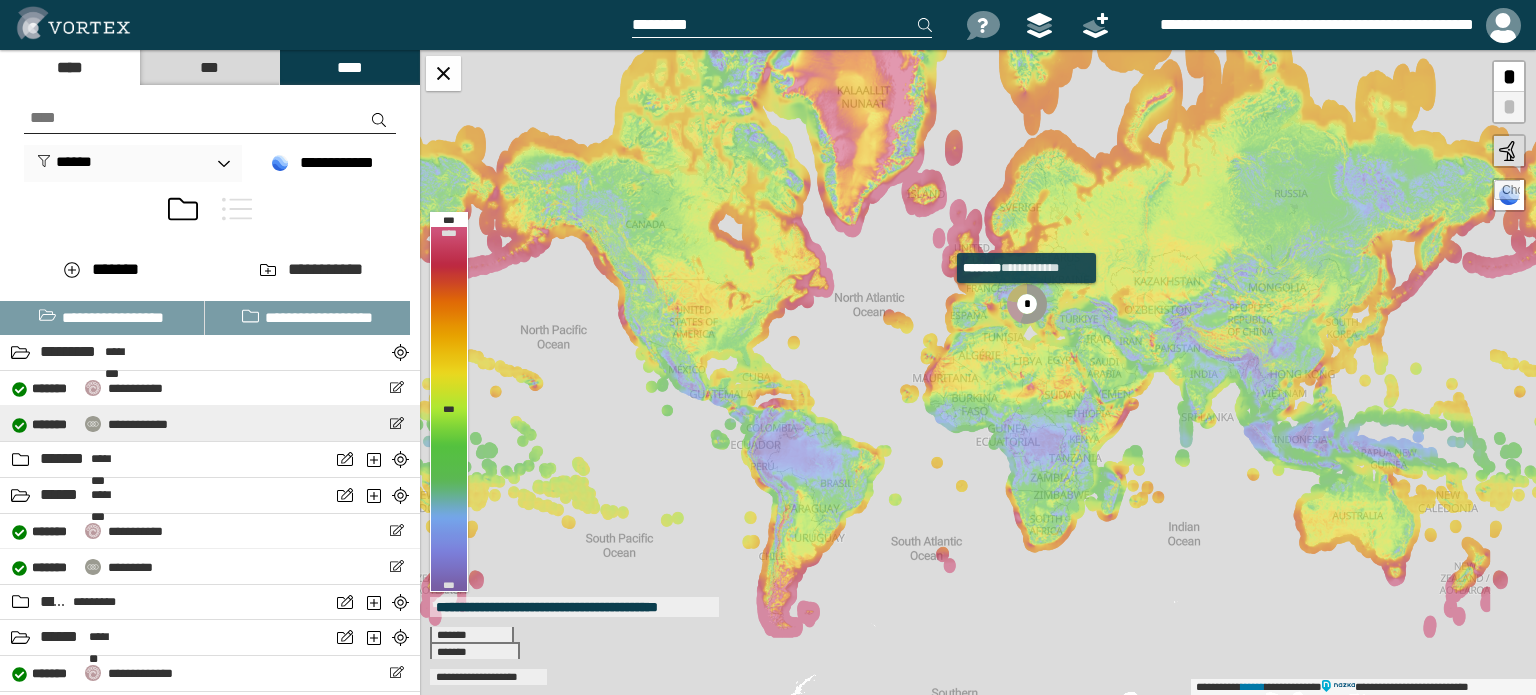 click on "**********" at bounding box center (90, 424) 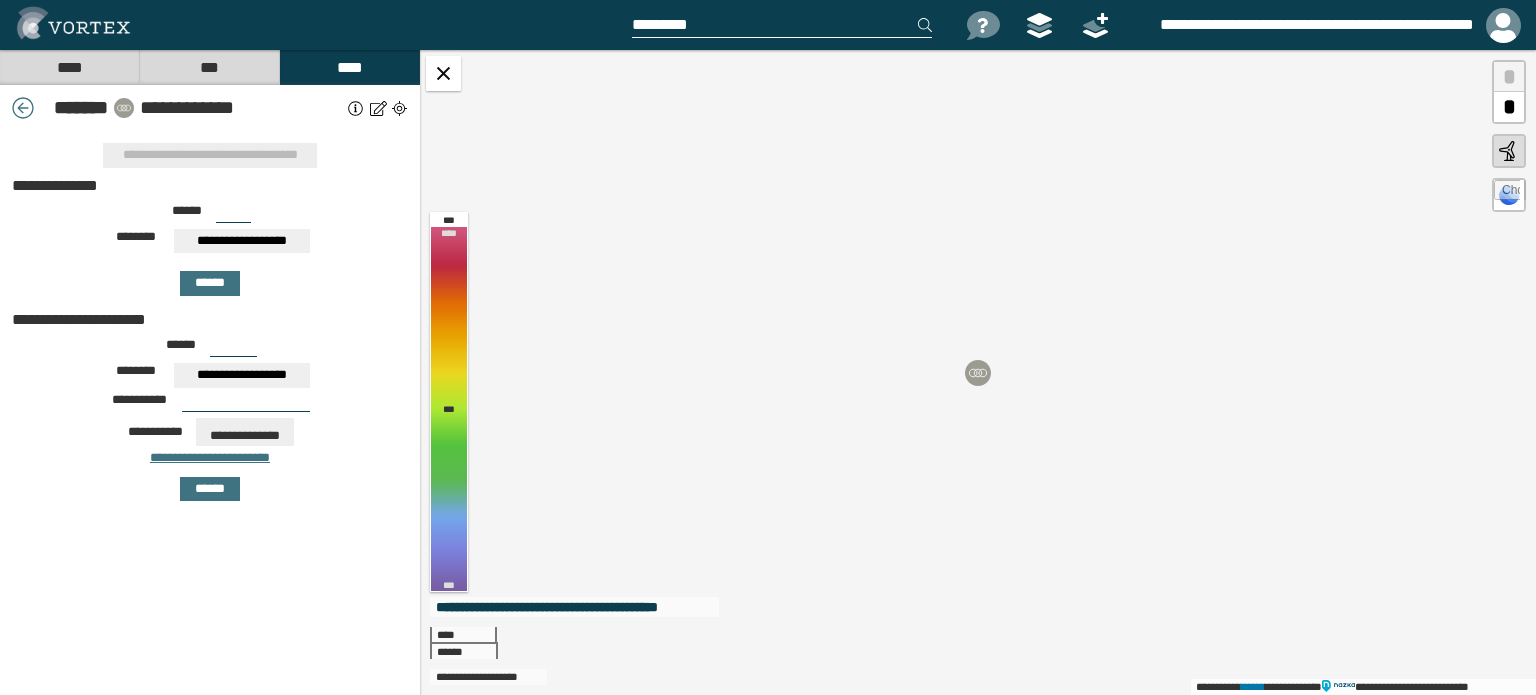click on "**********" at bounding box center (242, 241) 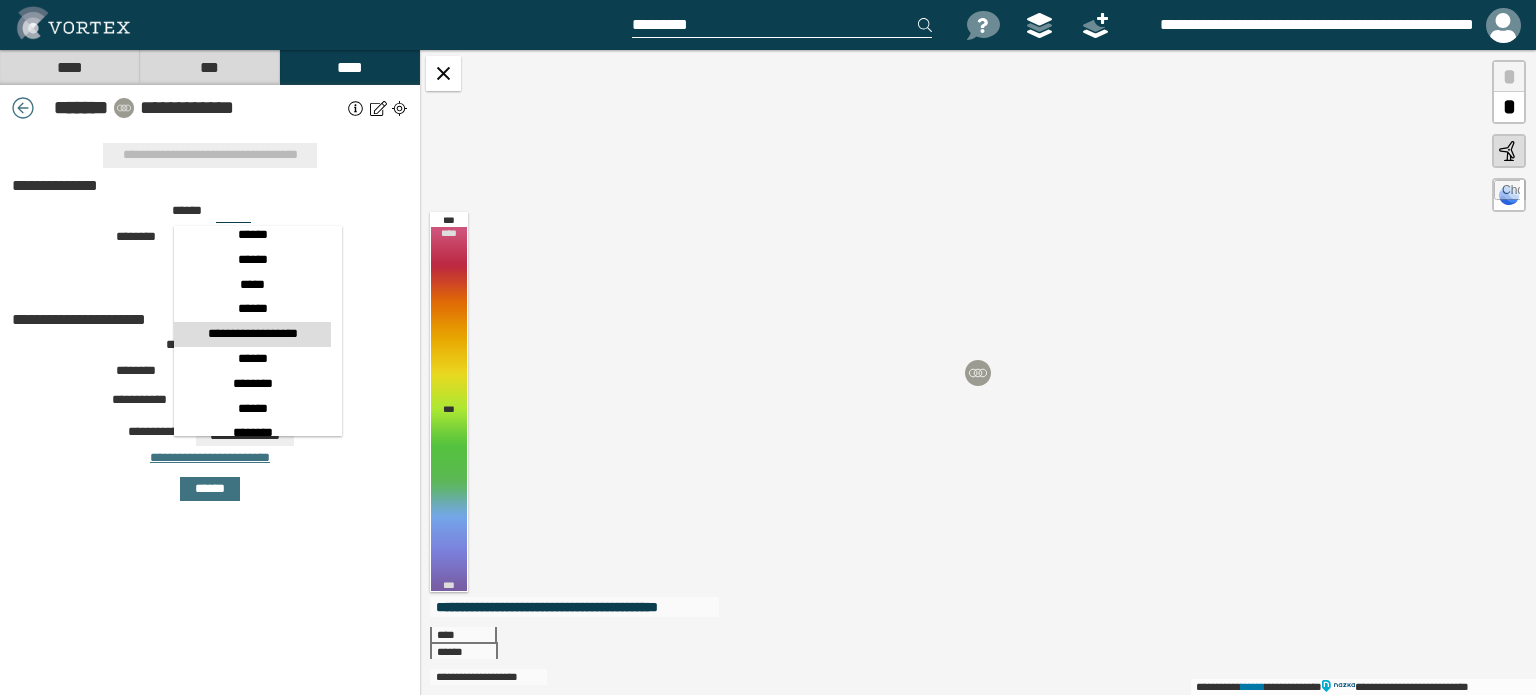 scroll, scrollTop: 330, scrollLeft: 0, axis: vertical 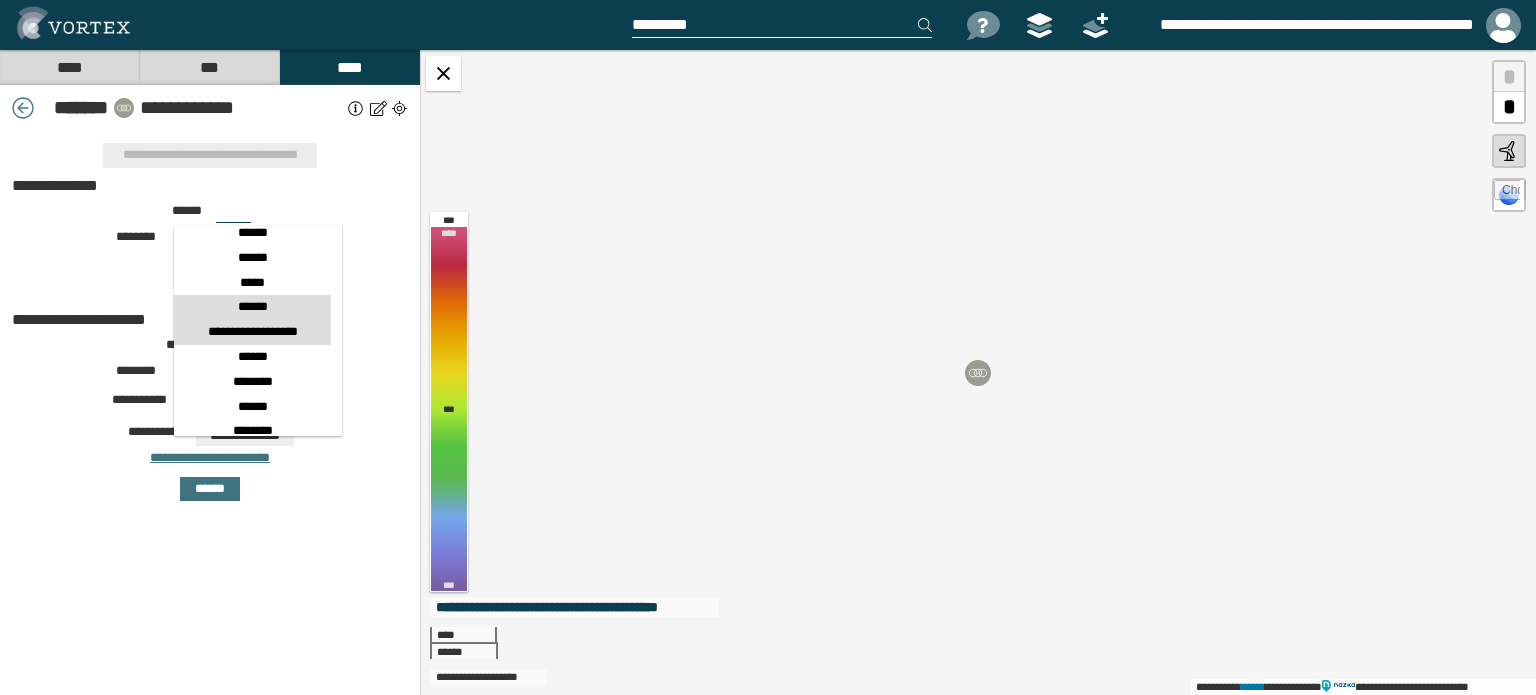 click on "******" at bounding box center [252, 307] 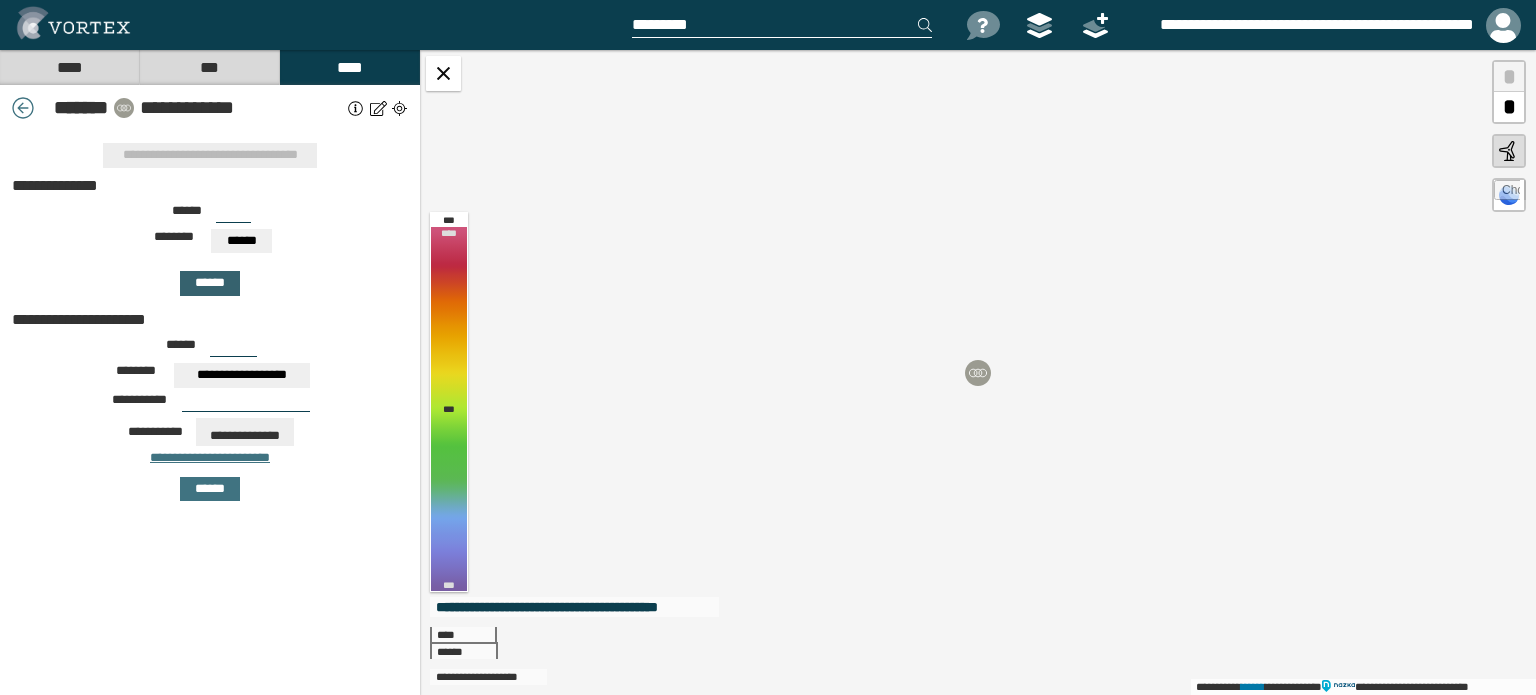 click on "******" at bounding box center (210, 283) 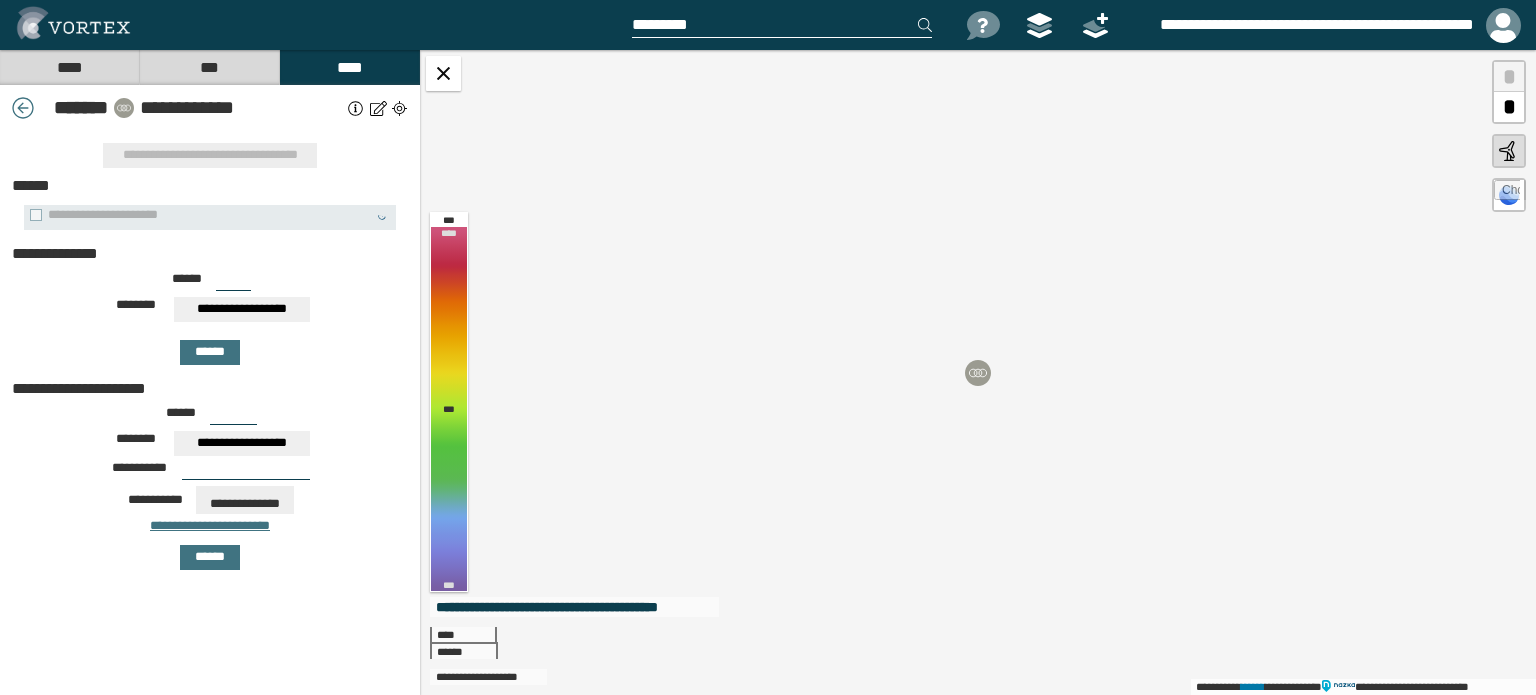 click on "***" at bounding box center (233, 283) 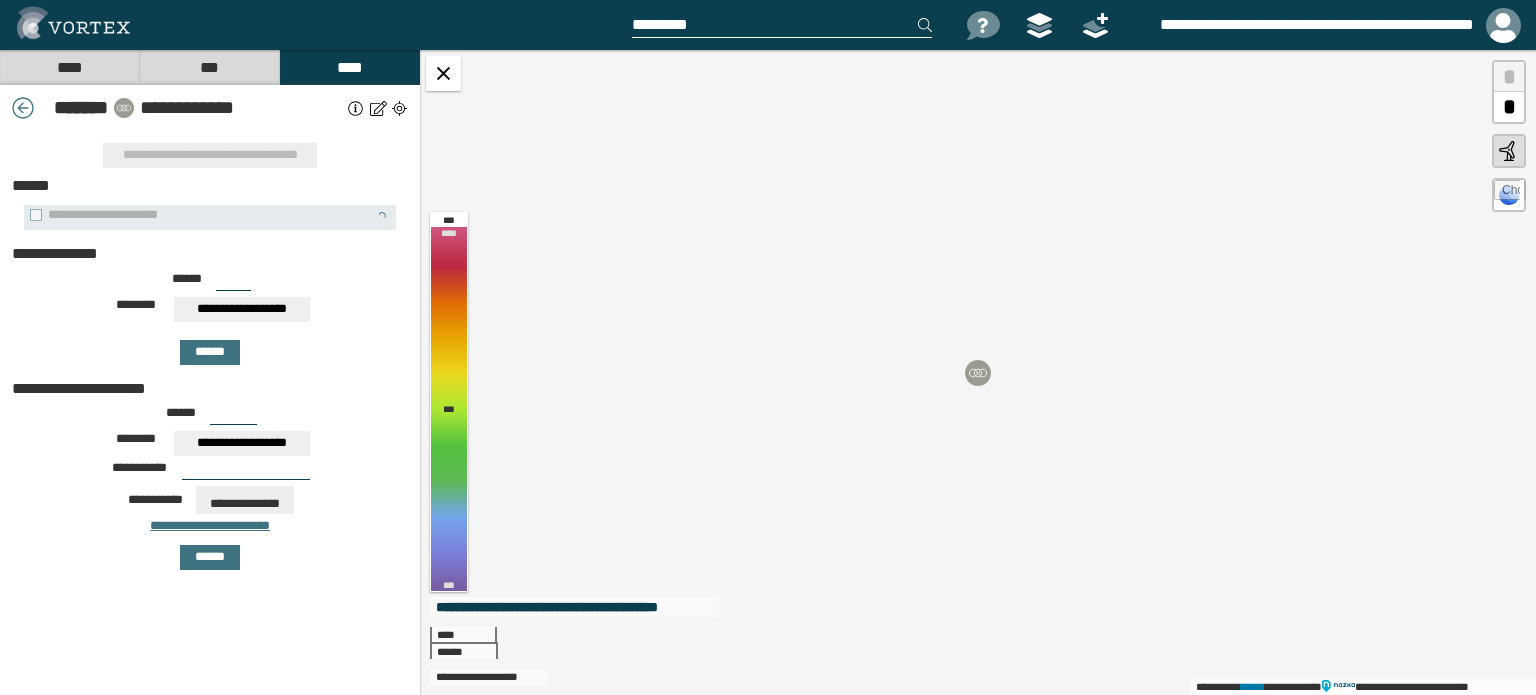 click on "***" at bounding box center (233, 283) 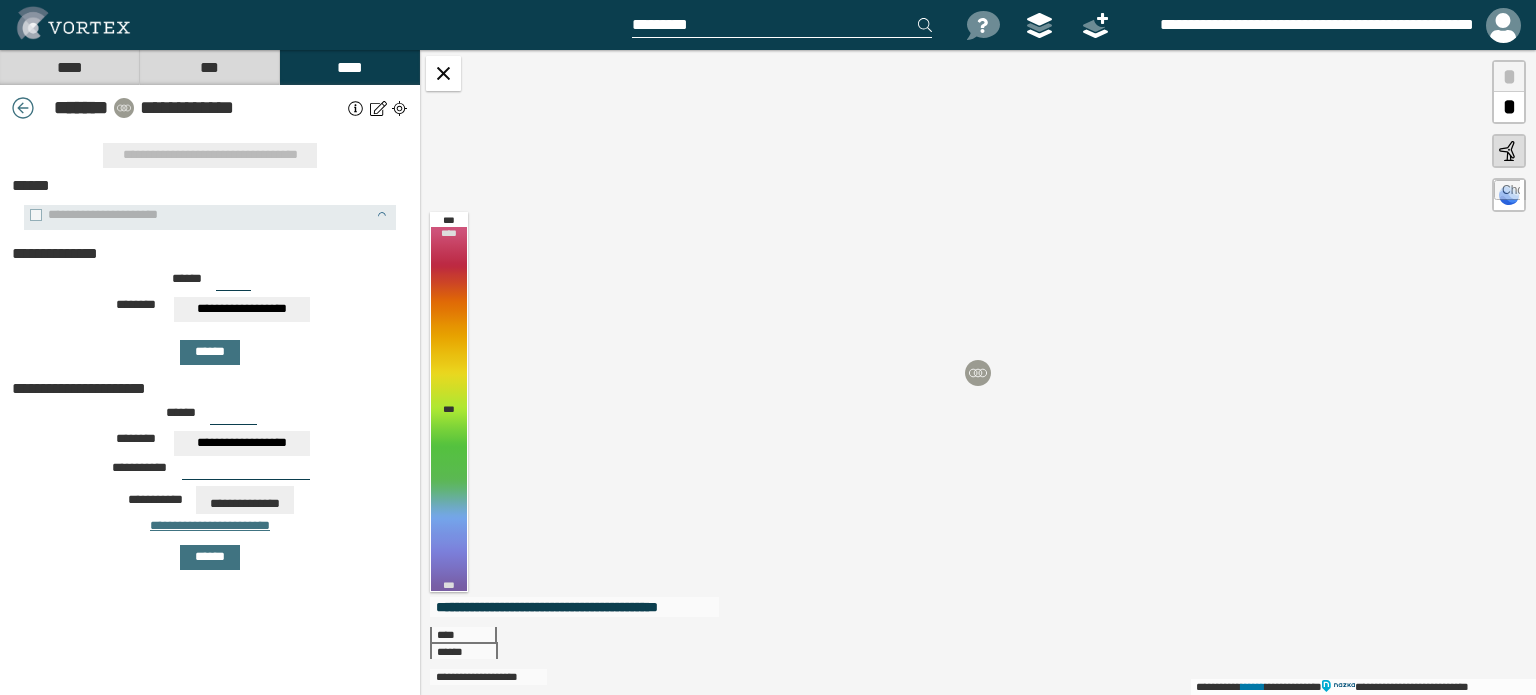 click on "***" at bounding box center (233, 283) 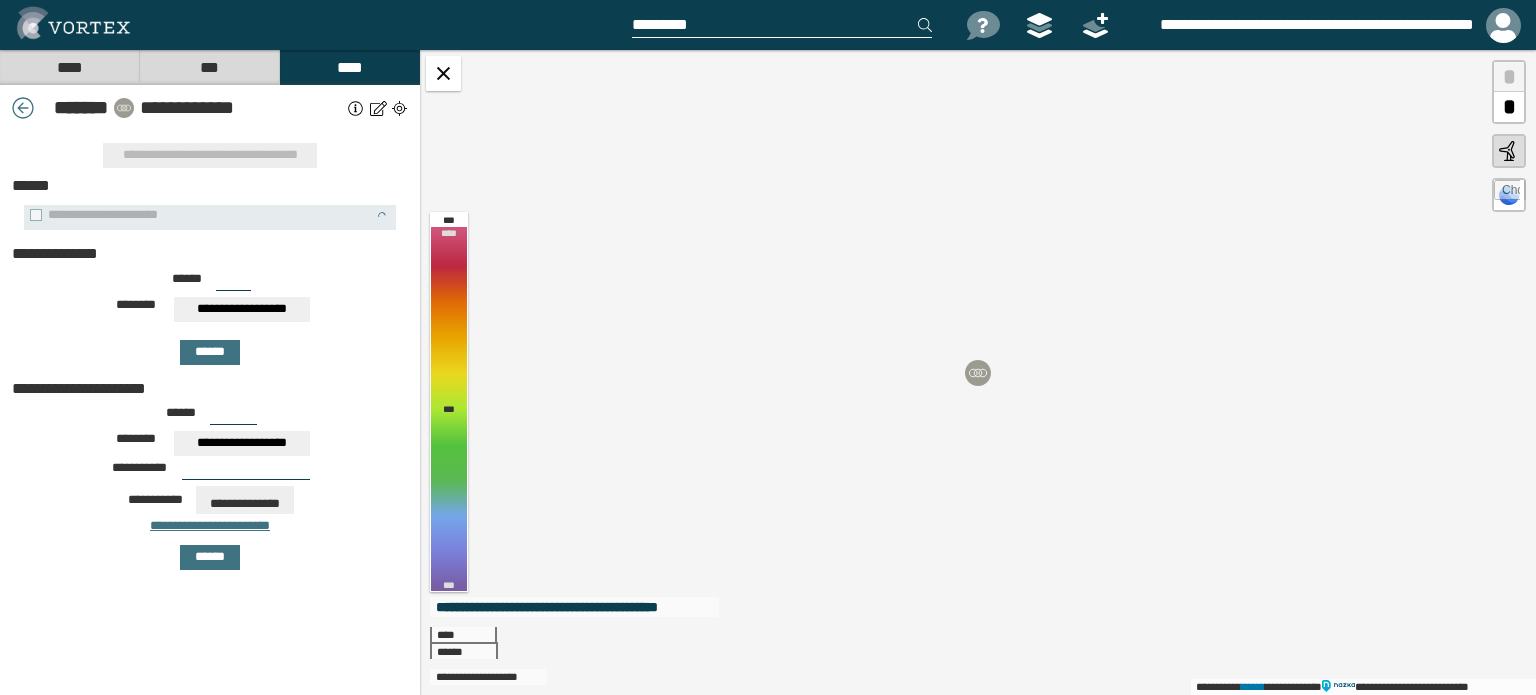 click on "***" at bounding box center [233, 283] 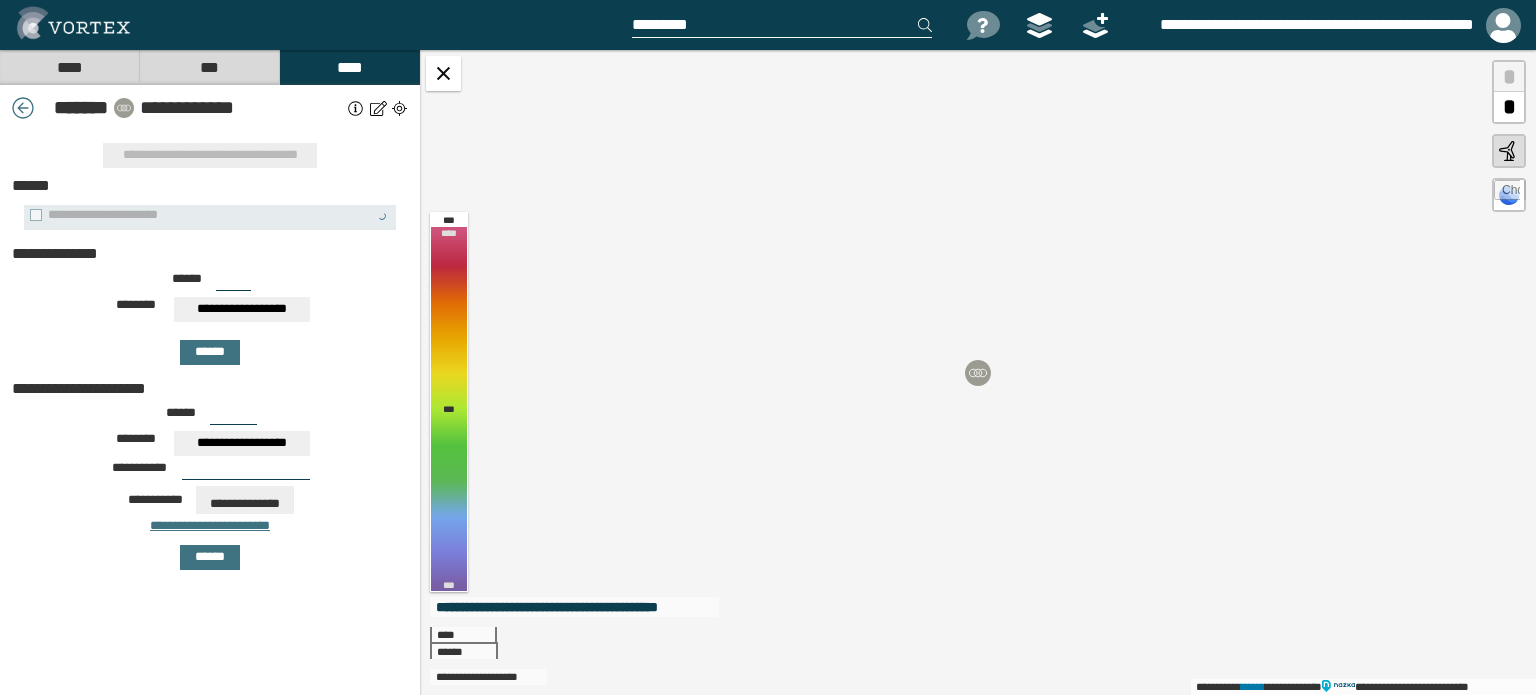 drag, startPoint x: 232, startPoint y: 283, endPoint x: 183, endPoint y: 269, distance: 50.96077 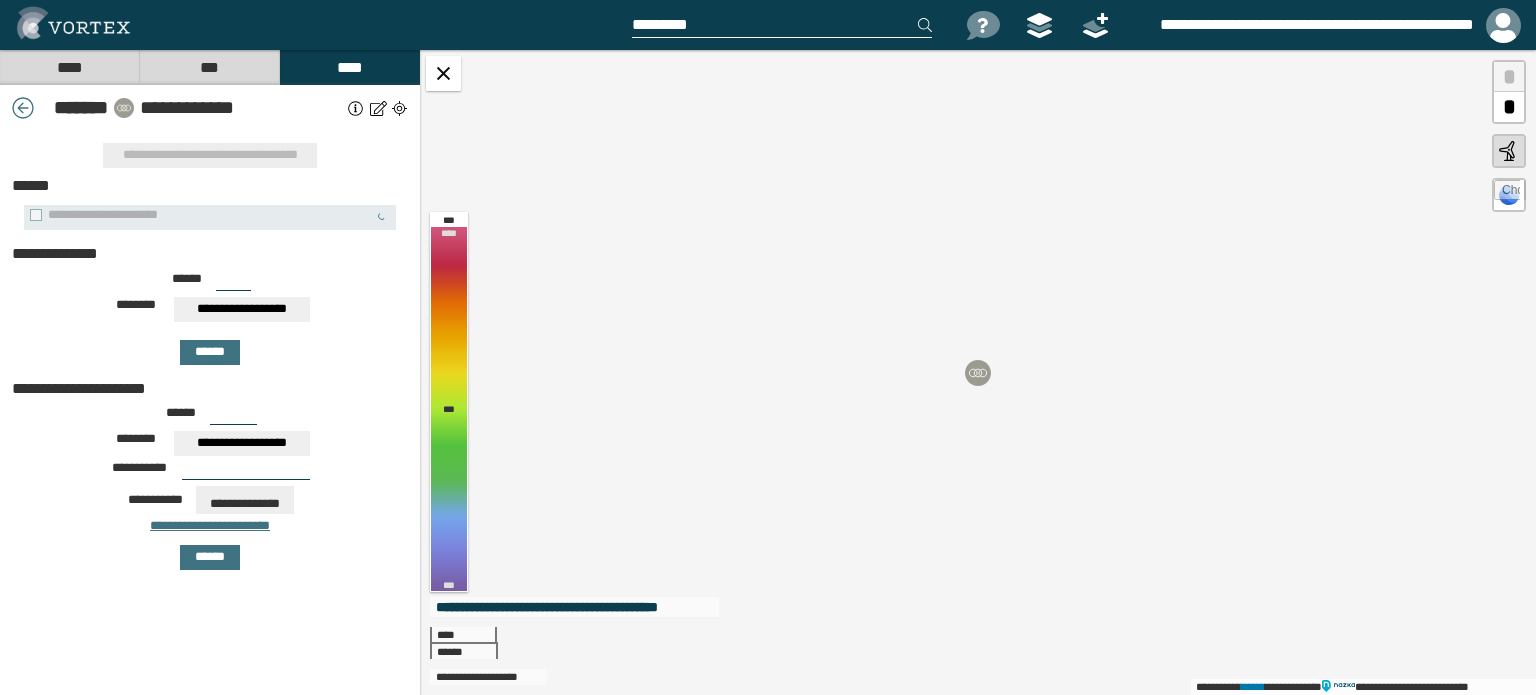 click on "**********" at bounding box center (210, 316) 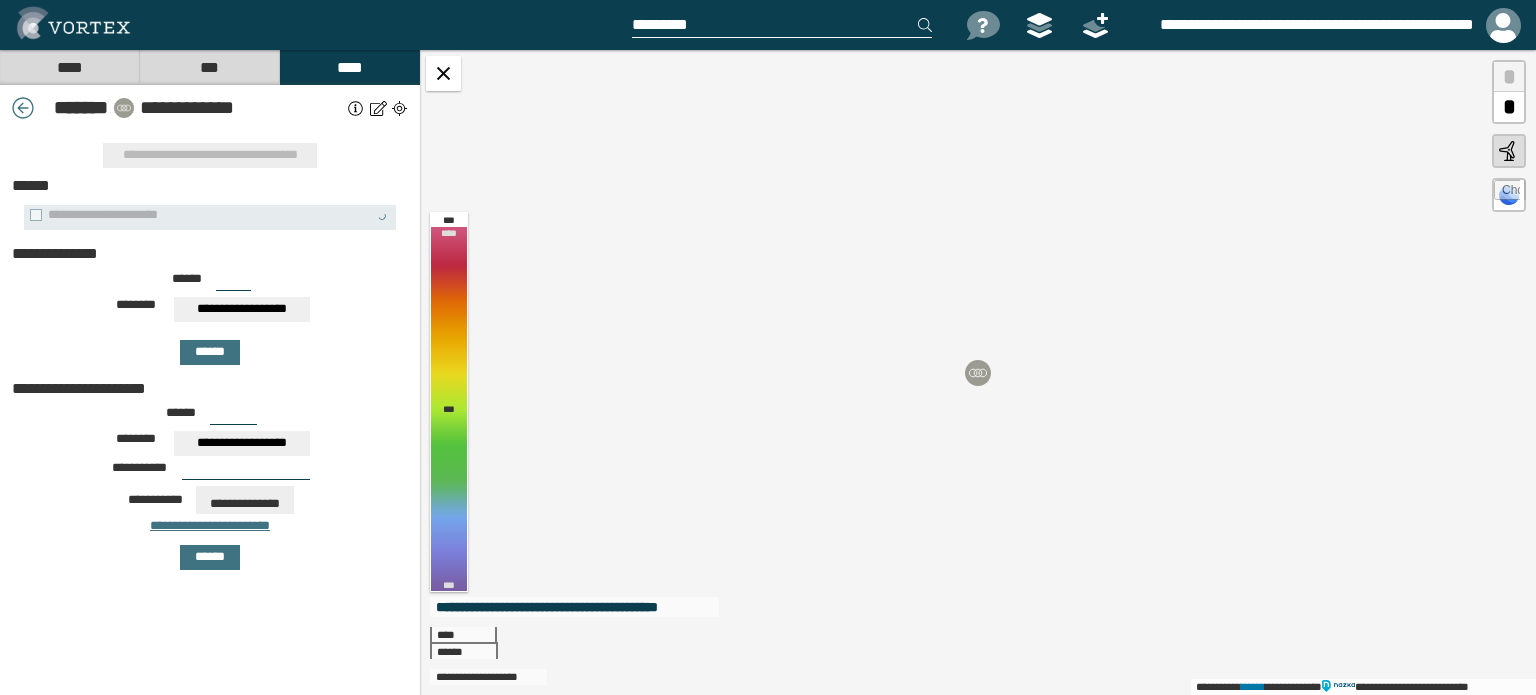 type on "***" 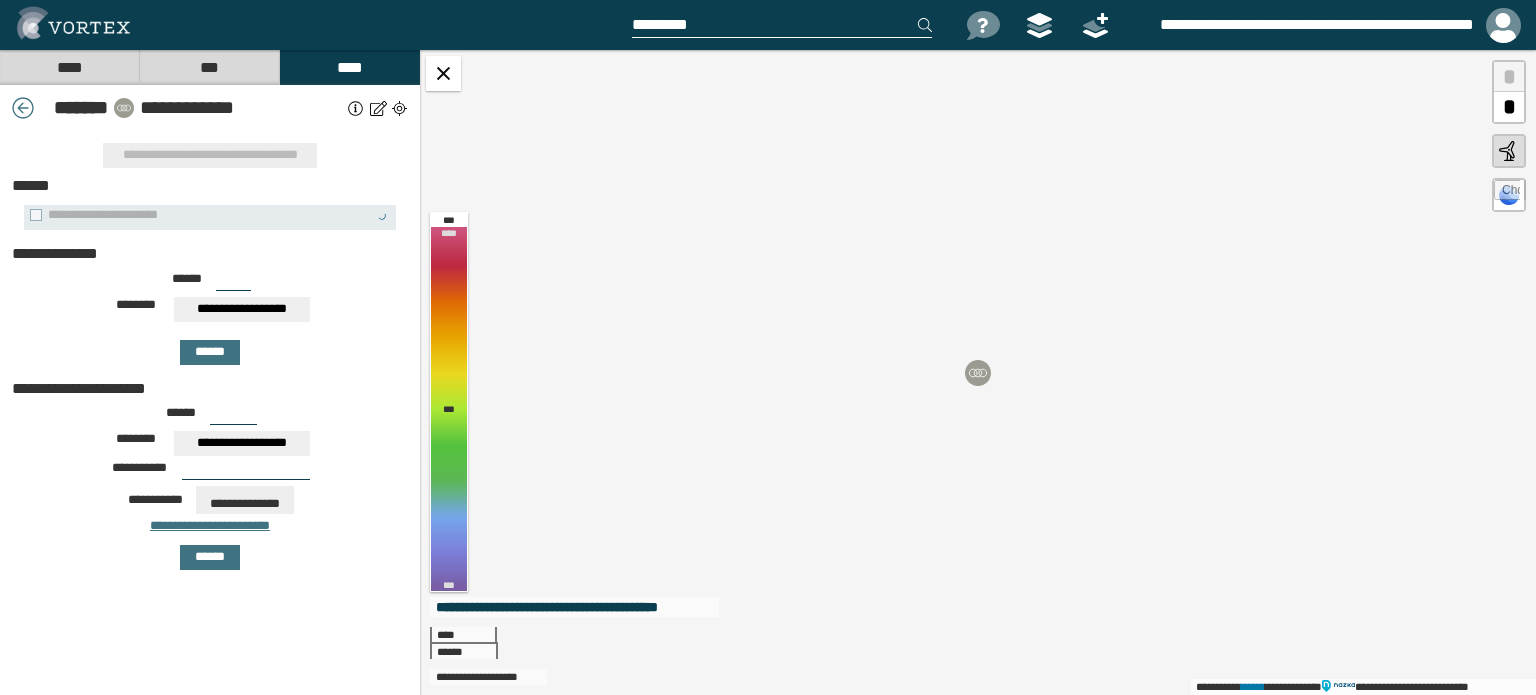 click on "**********" at bounding box center [242, 309] 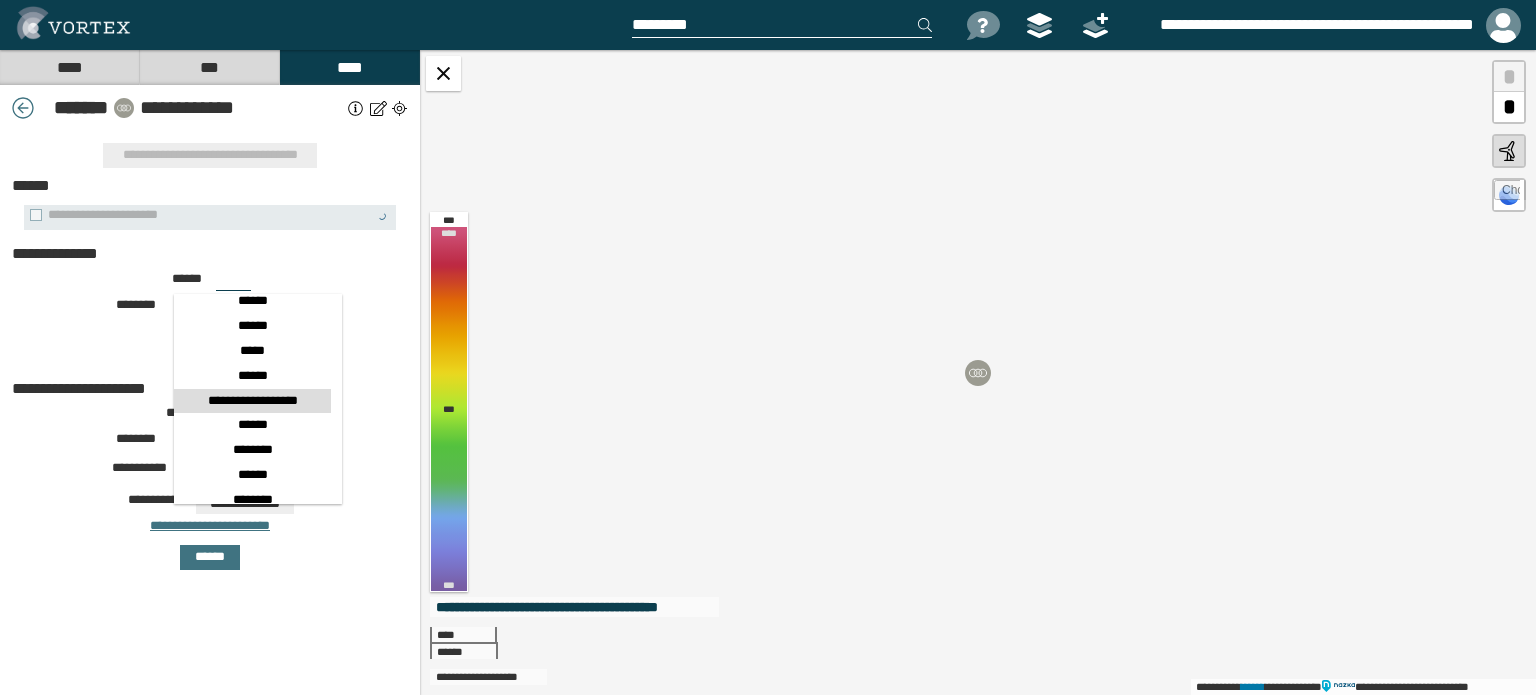 click on "***" at bounding box center [233, 283] 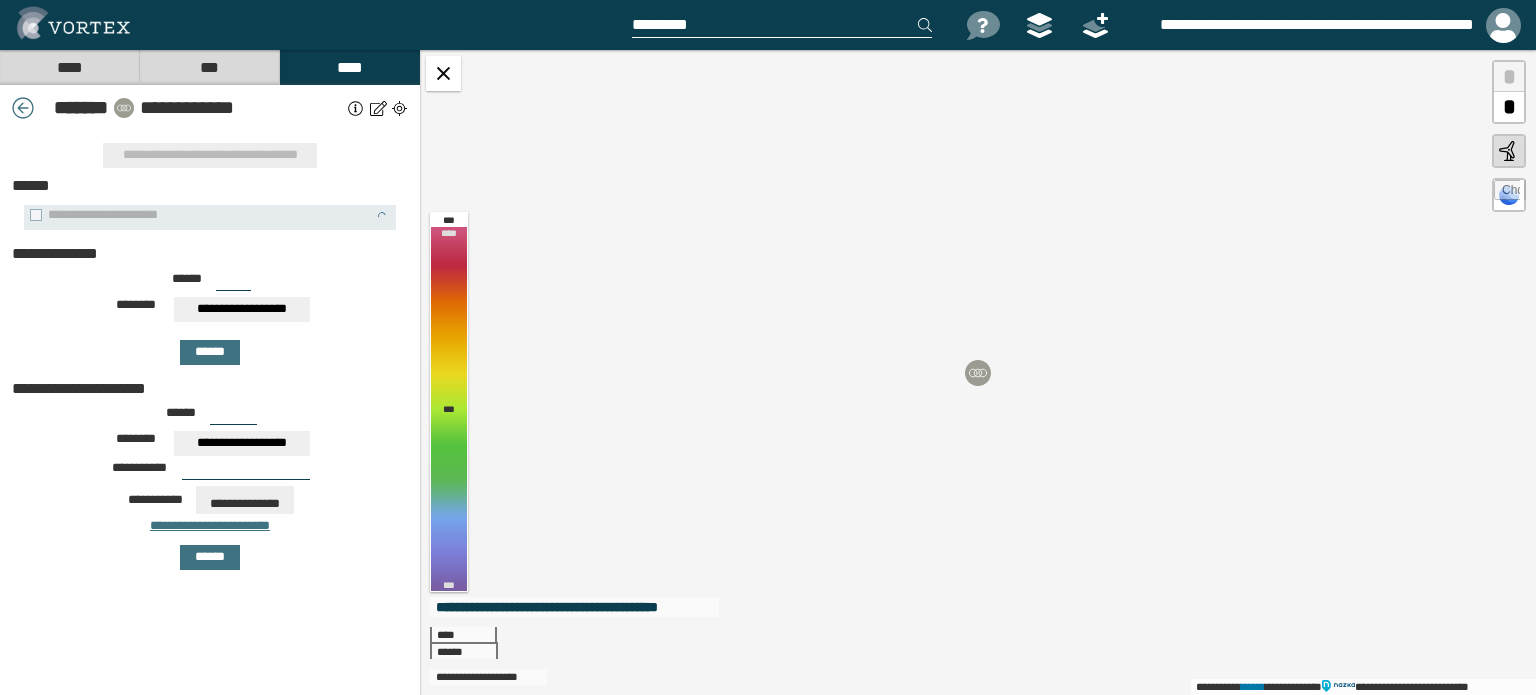 click on "***" at bounding box center [233, 283] 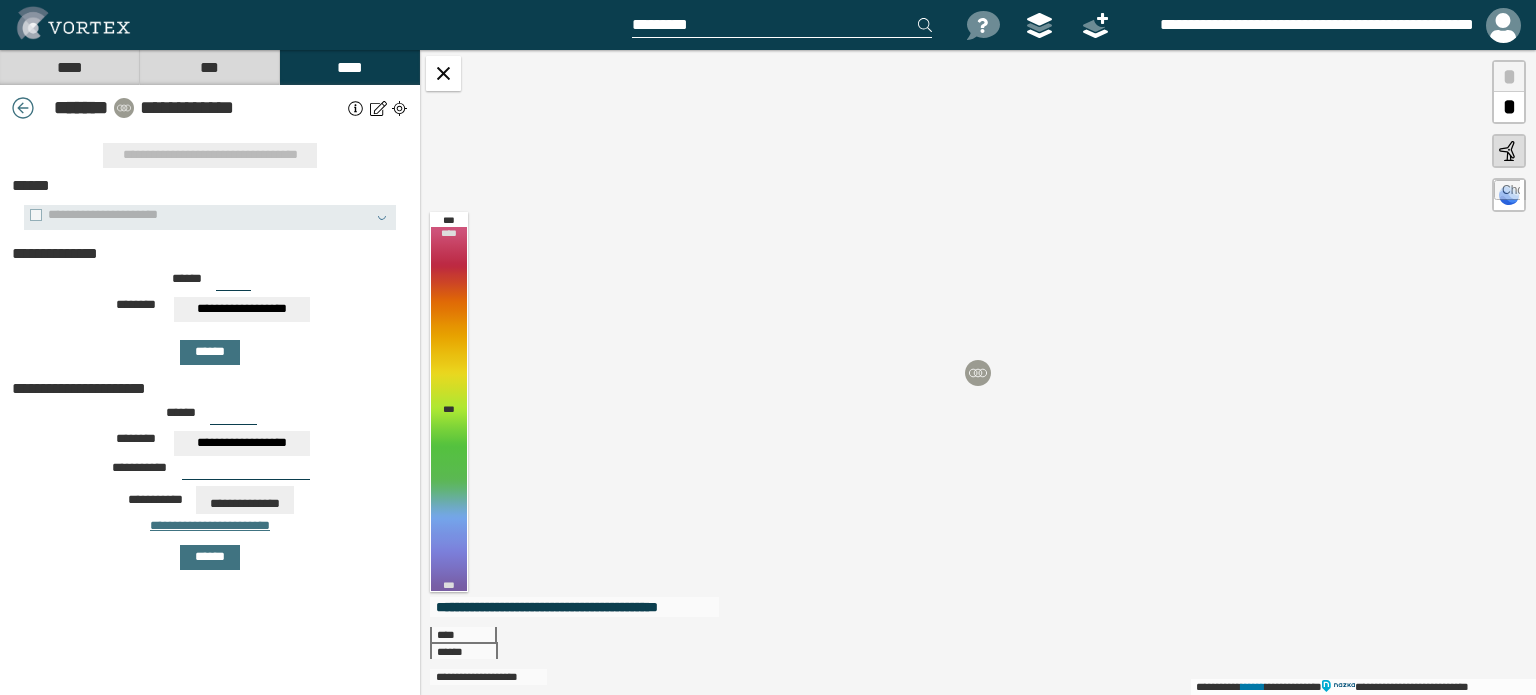 click on "***" at bounding box center (233, 283) 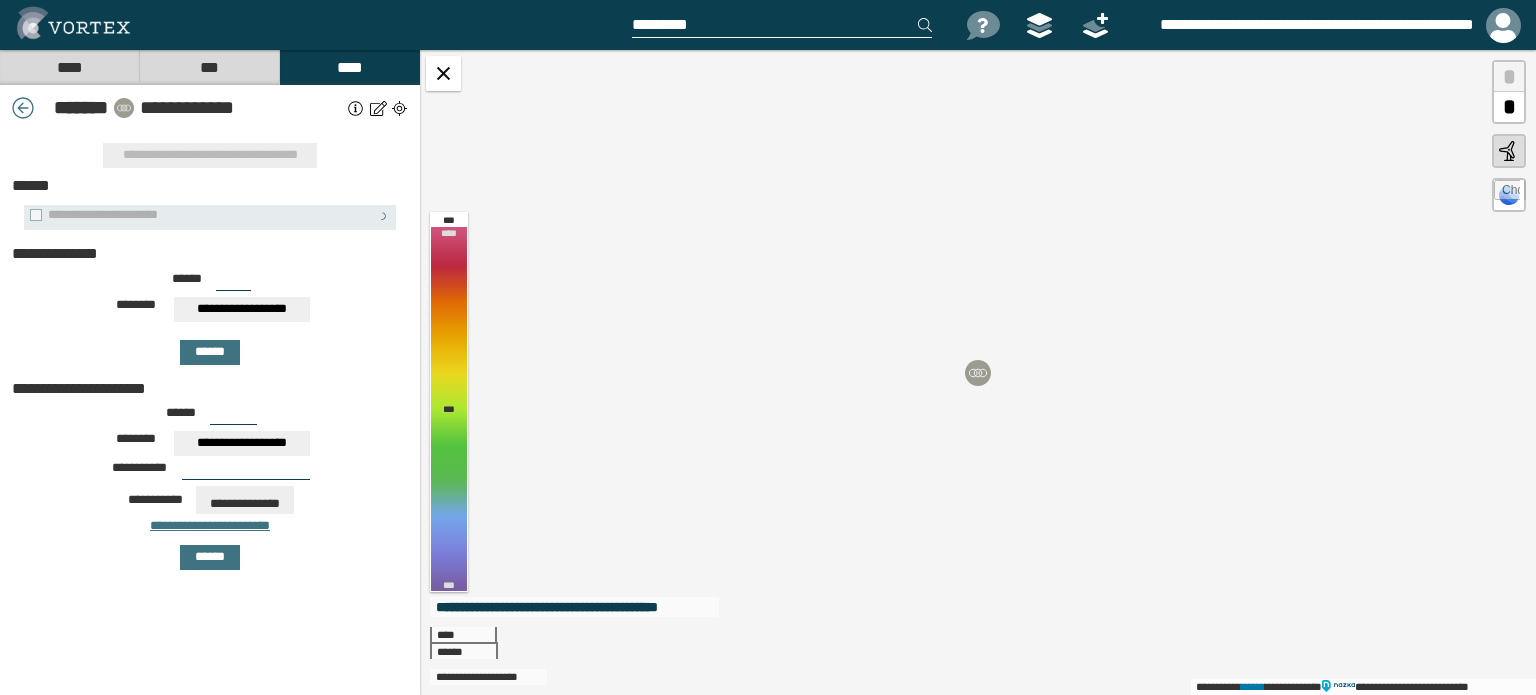 click on "**********" at bounding box center (242, 309) 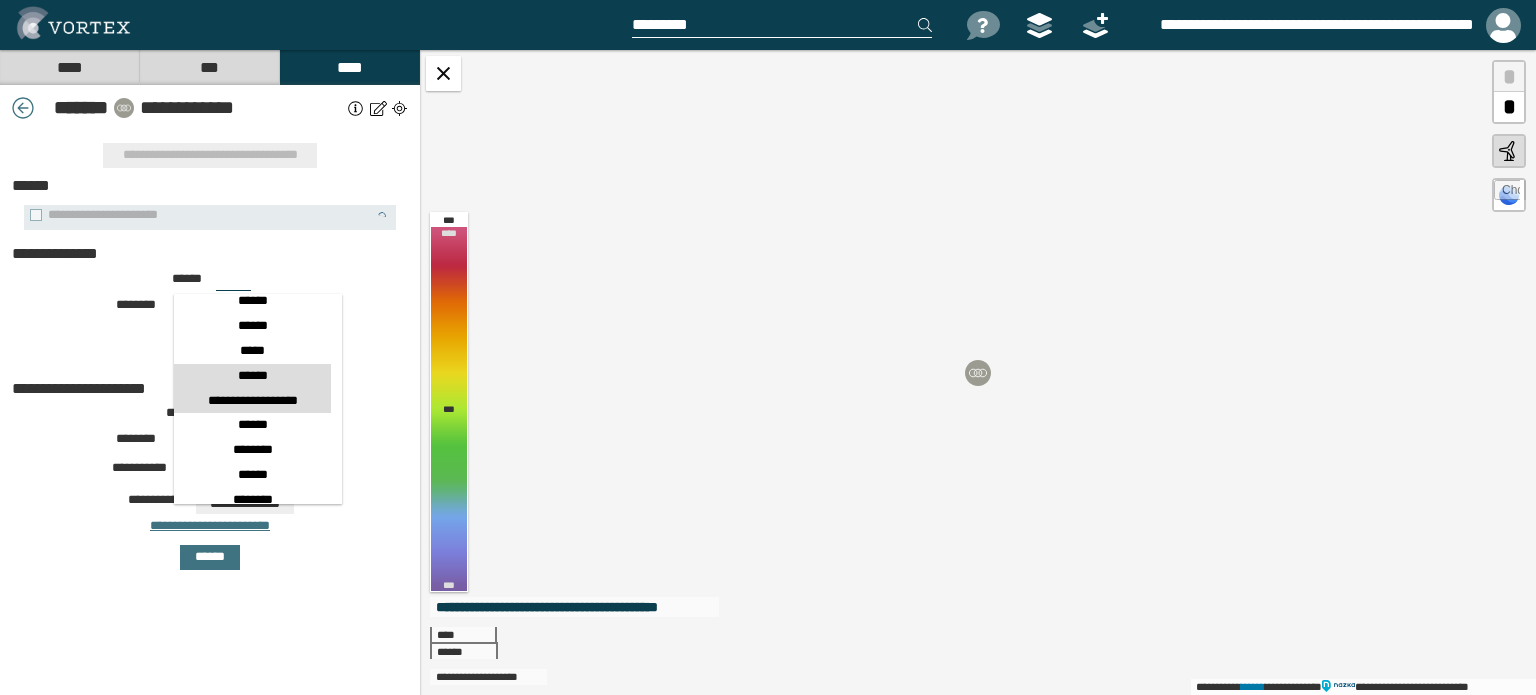 click on "******" at bounding box center [252, 376] 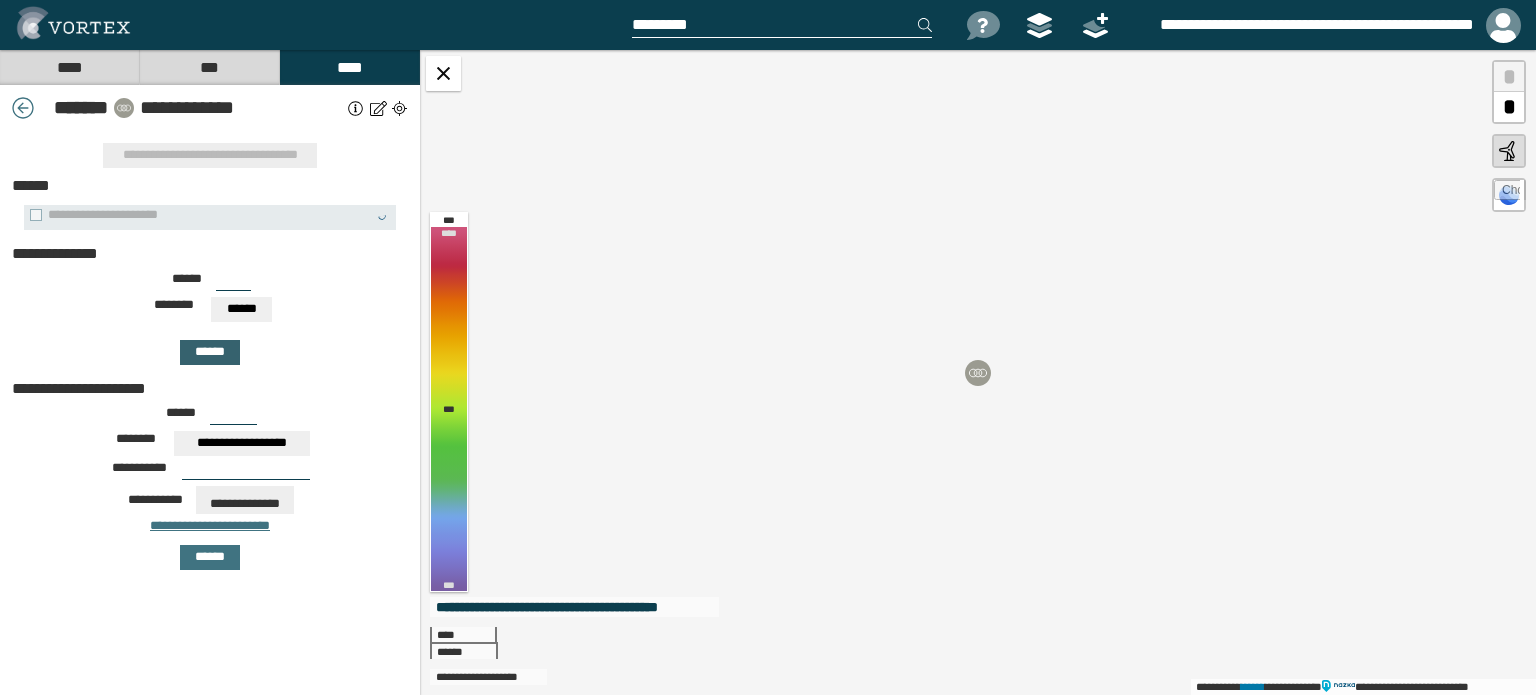 click on "******" at bounding box center [210, 352] 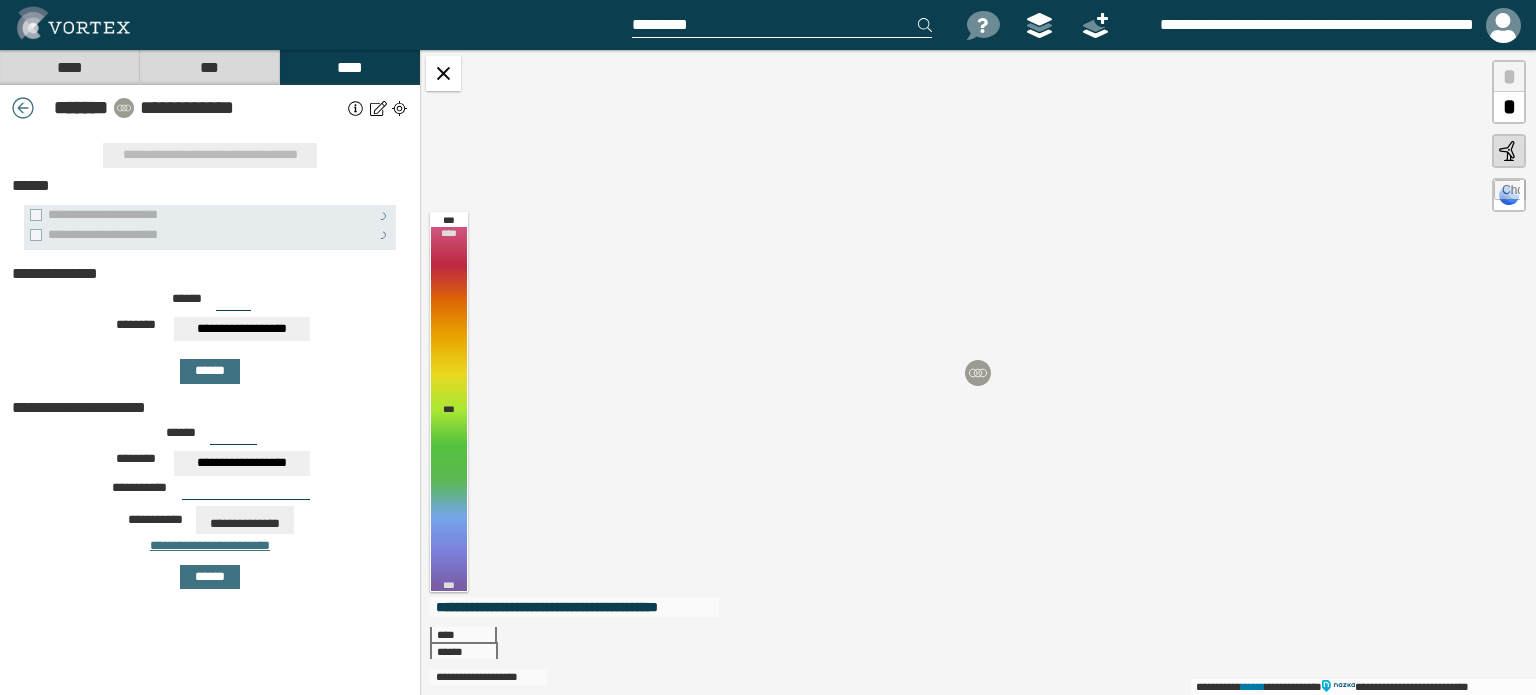 click on "***" at bounding box center (233, 303) 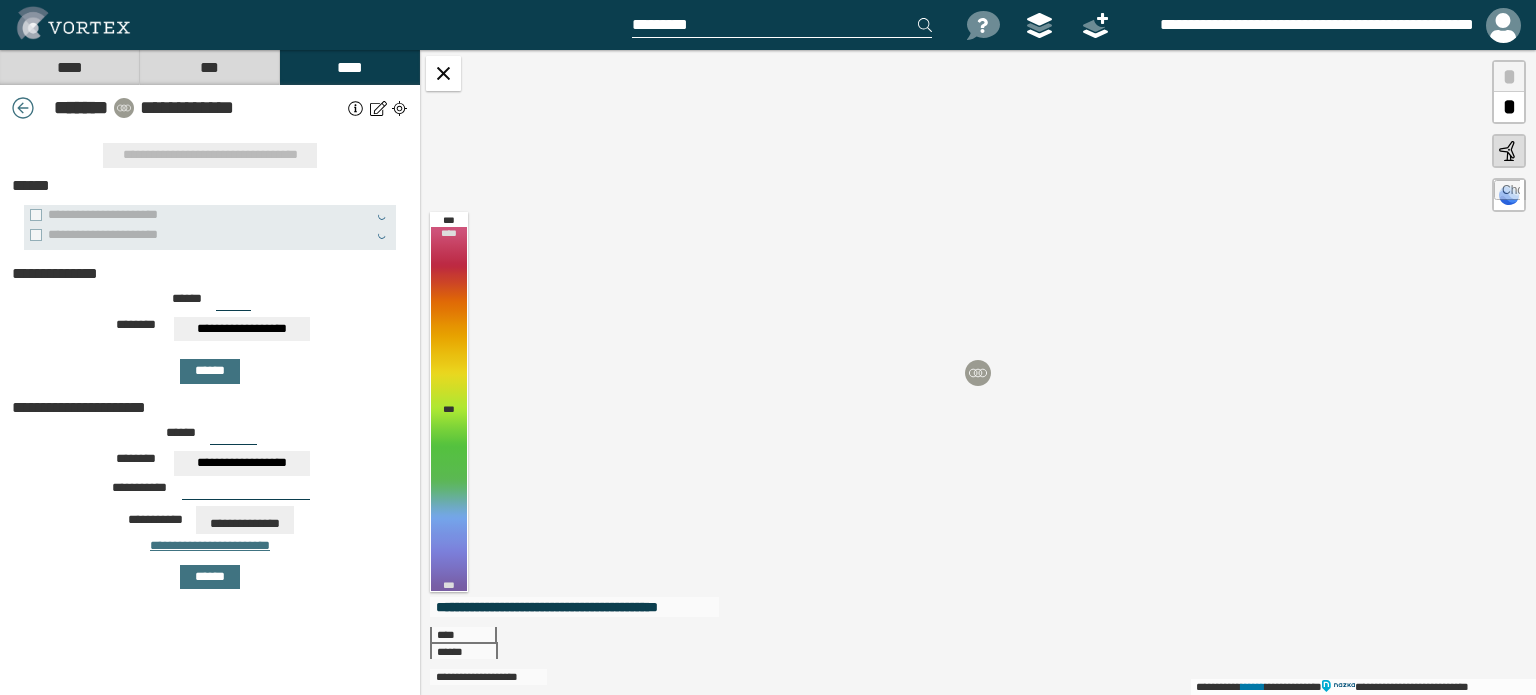 click on "***" at bounding box center [233, 303] 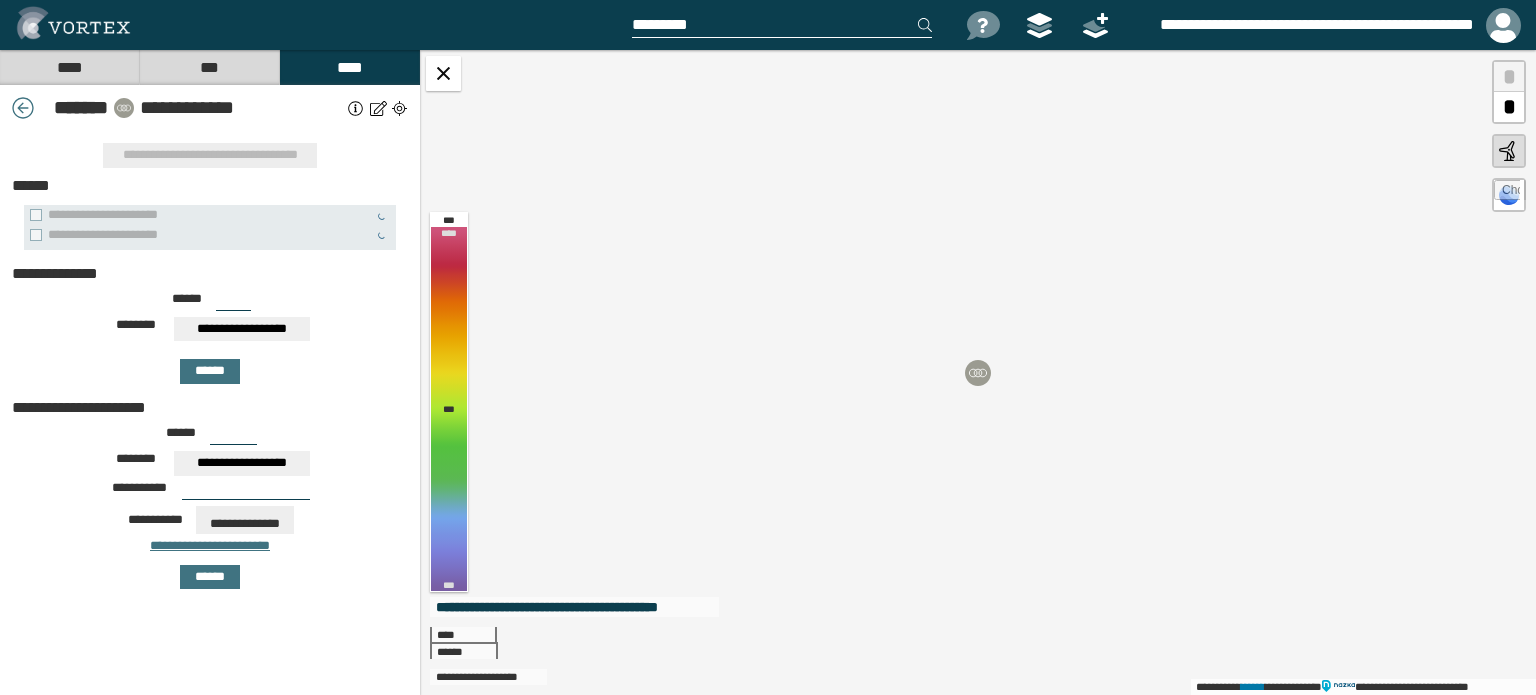click on "***" at bounding box center (233, 303) 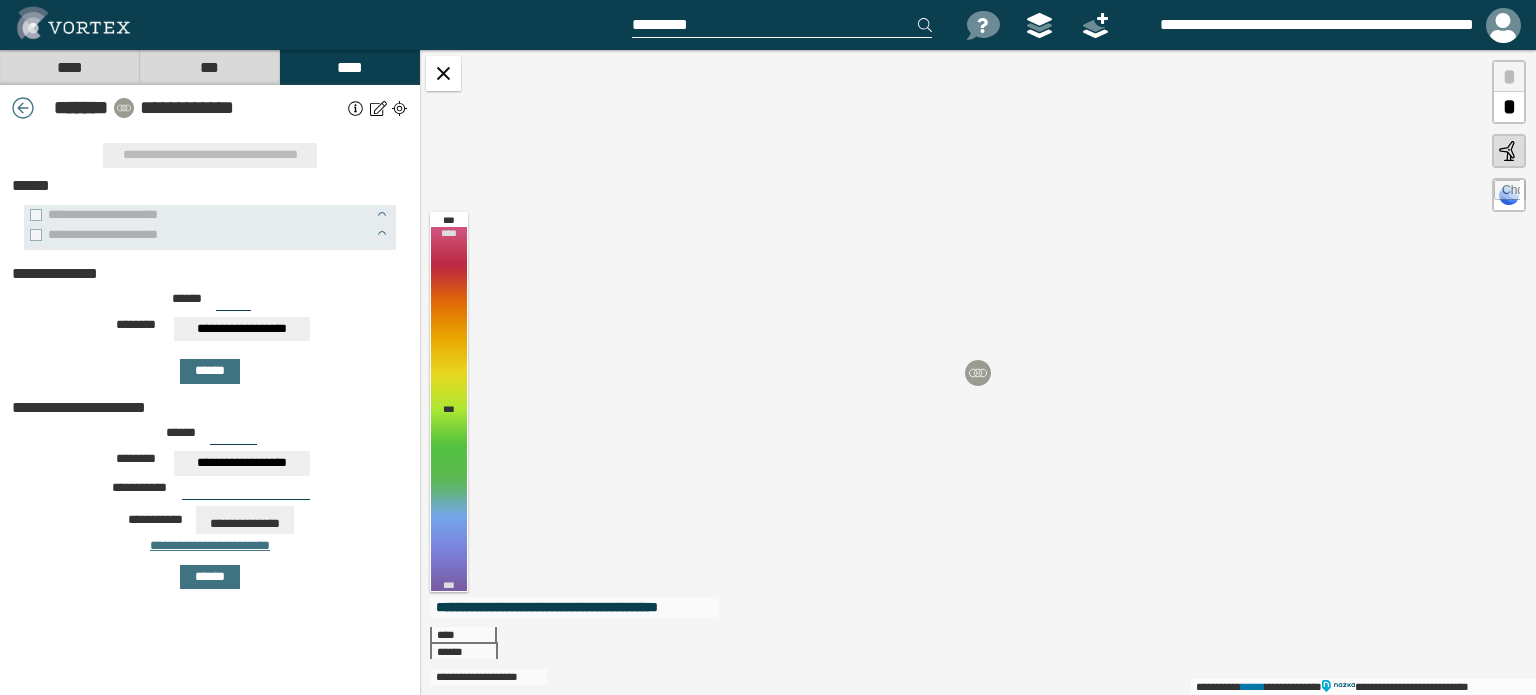 click on "**********" at bounding box center [242, 329] 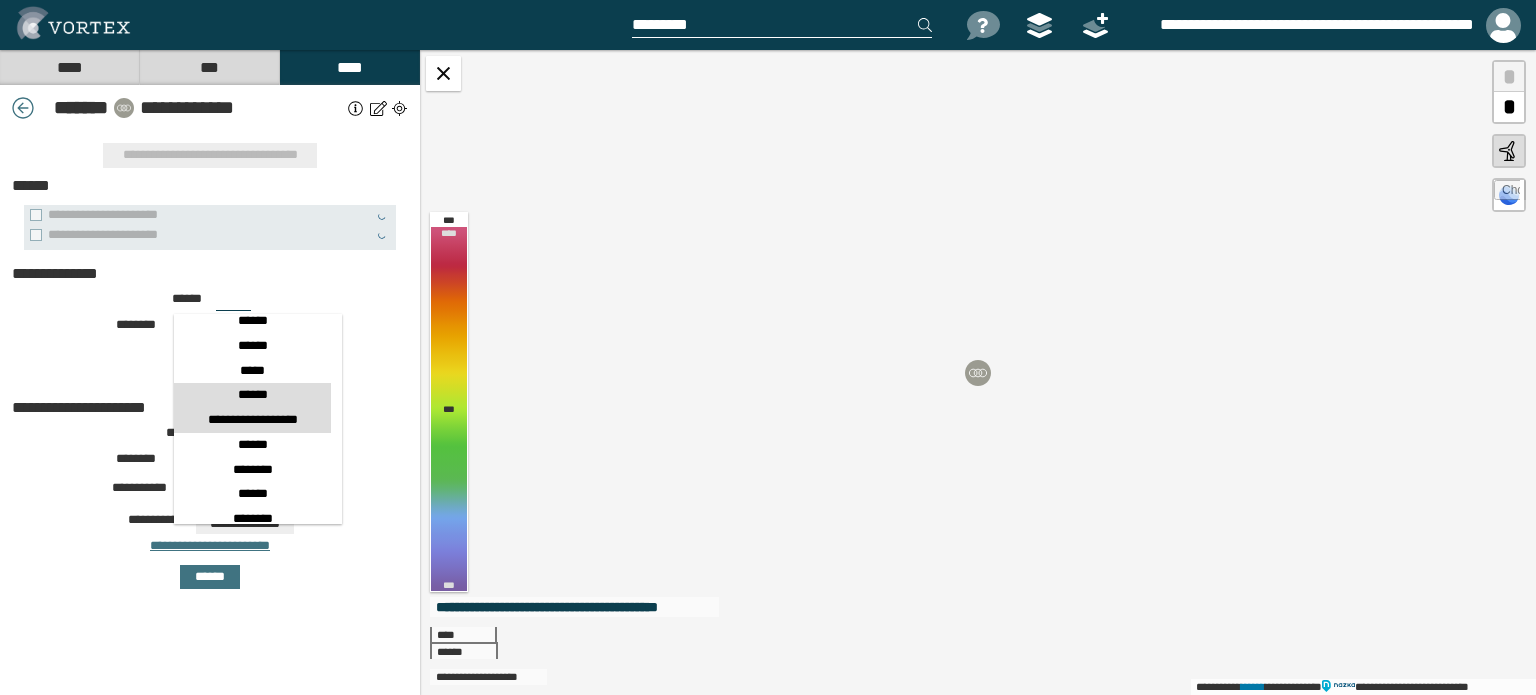 click on "******" at bounding box center [252, 395] 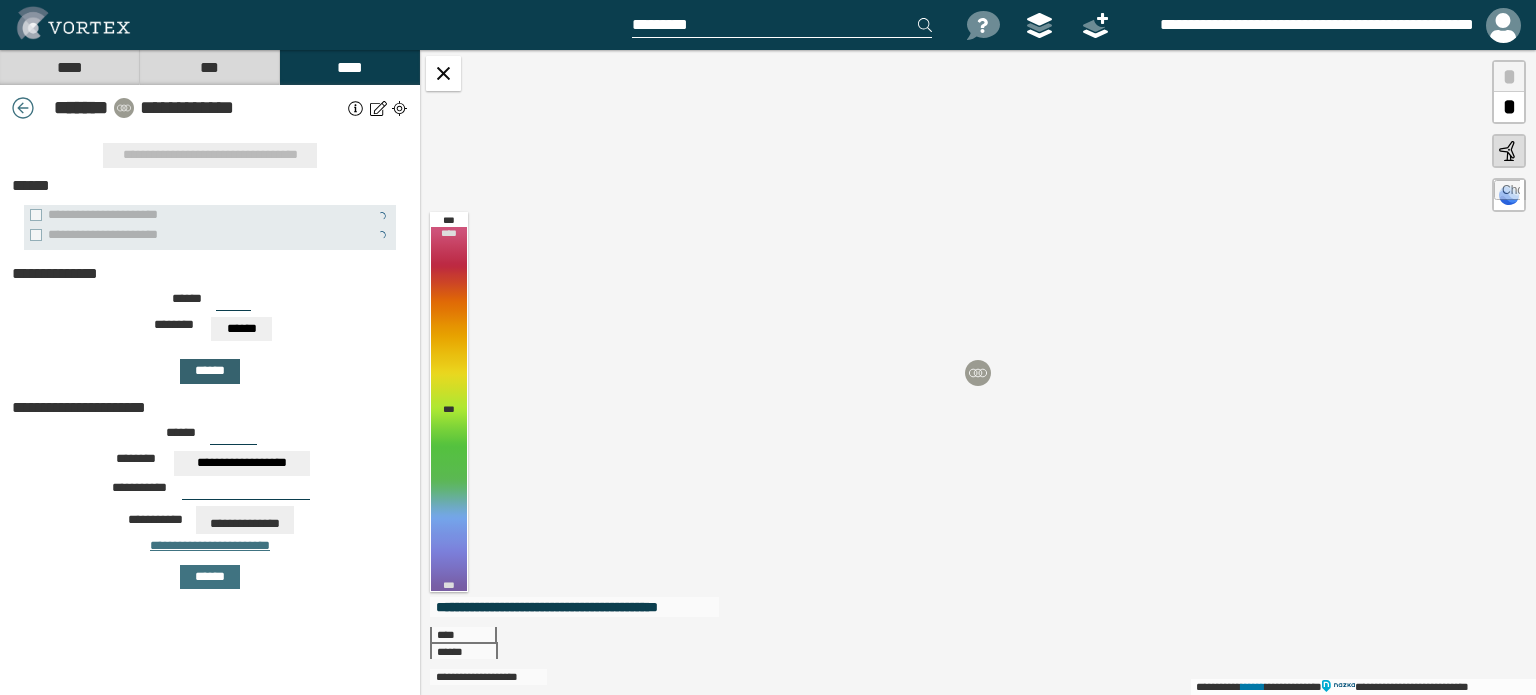 click on "******" at bounding box center [210, 371] 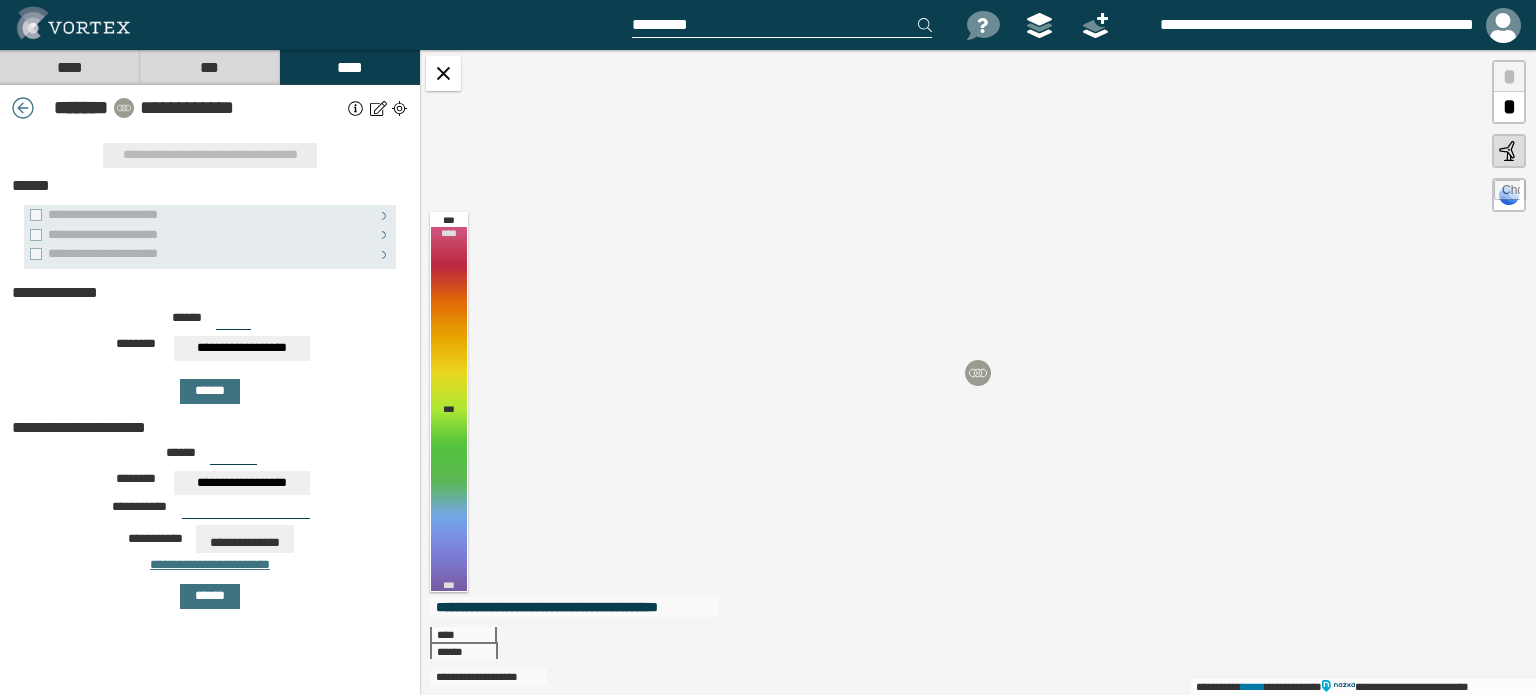 click on "***" at bounding box center (233, 322) 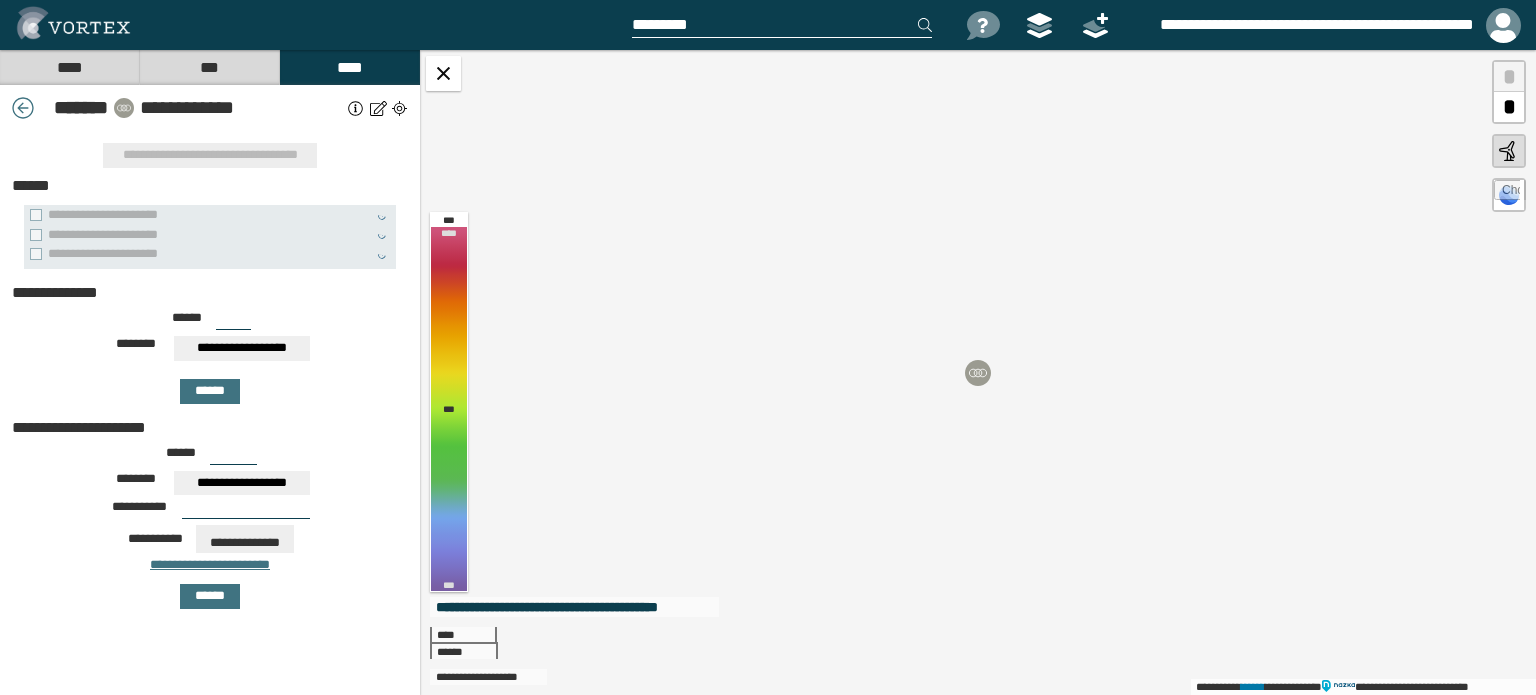 click on "***" at bounding box center (233, 322) 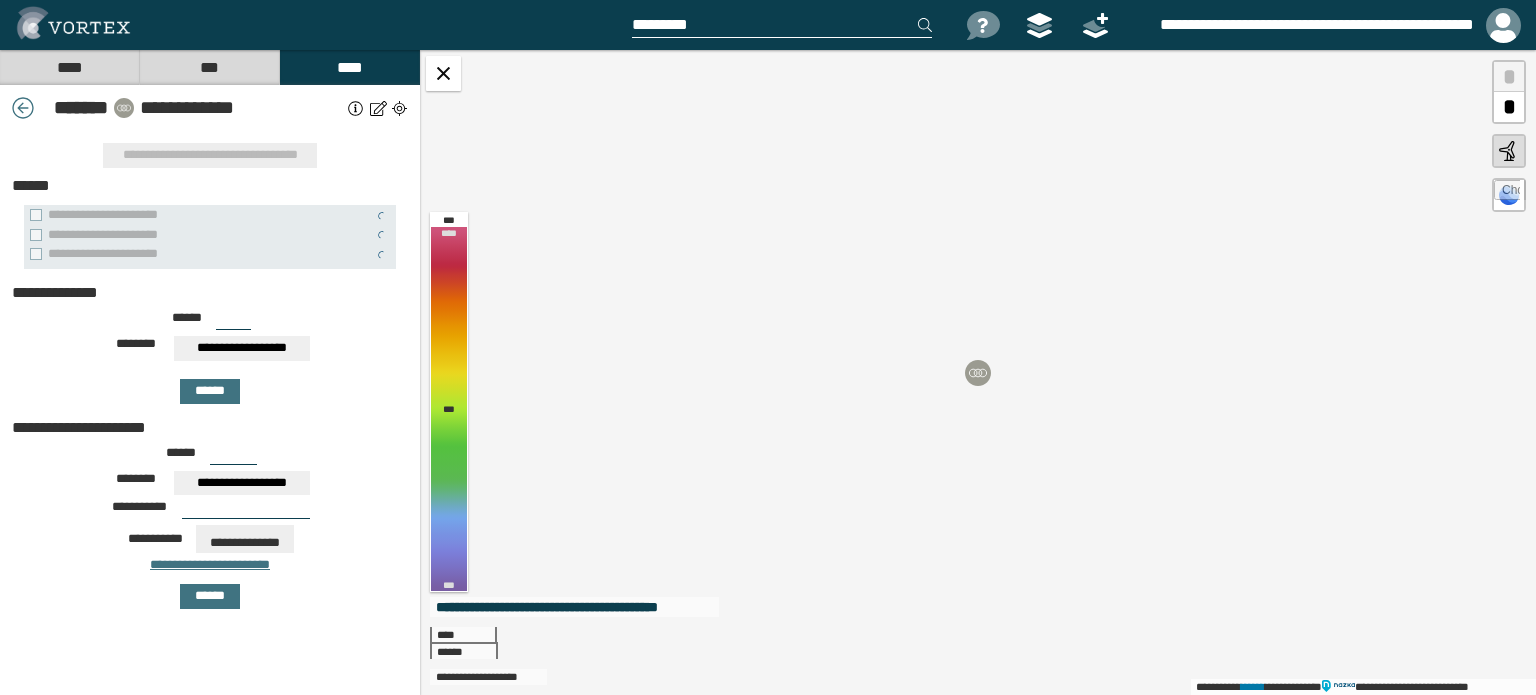 click on "***" at bounding box center (233, 322) 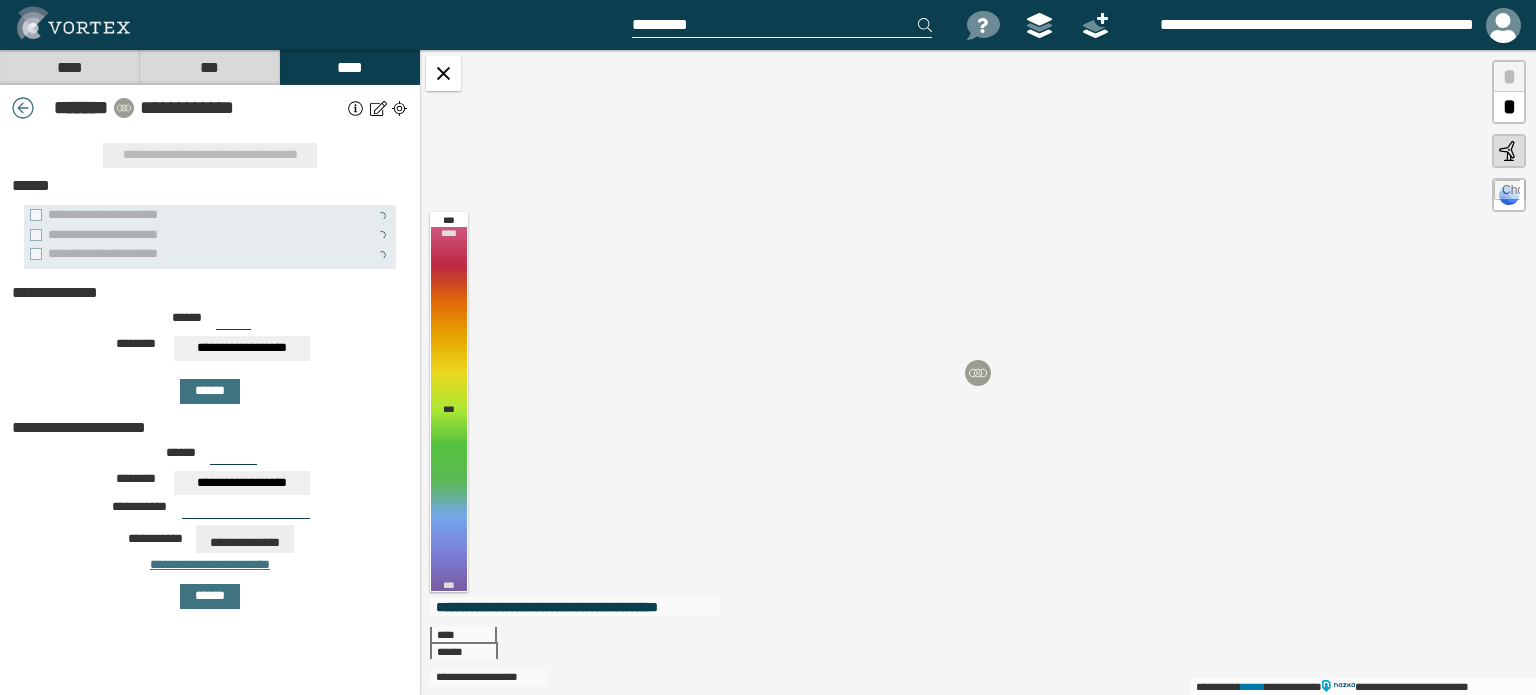 click on "***" at bounding box center (233, 322) 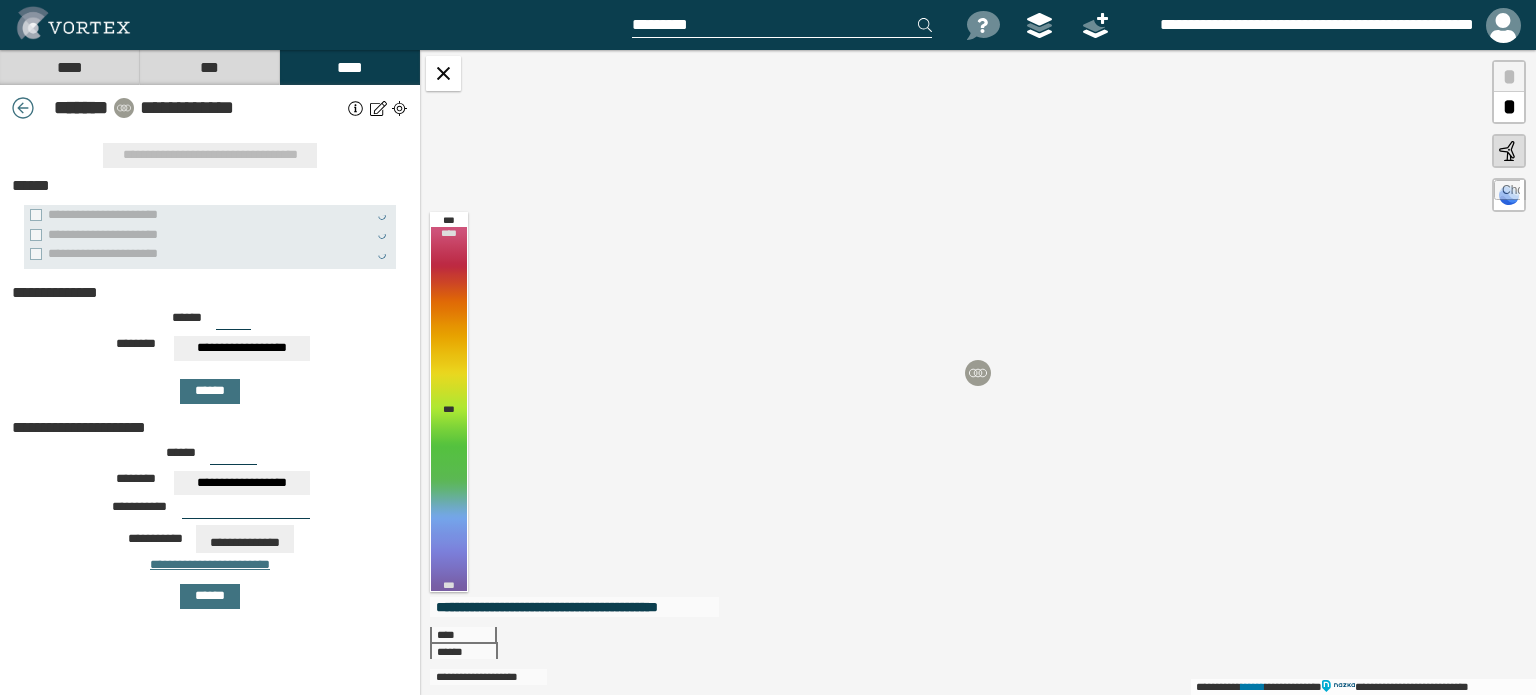 type on "*" 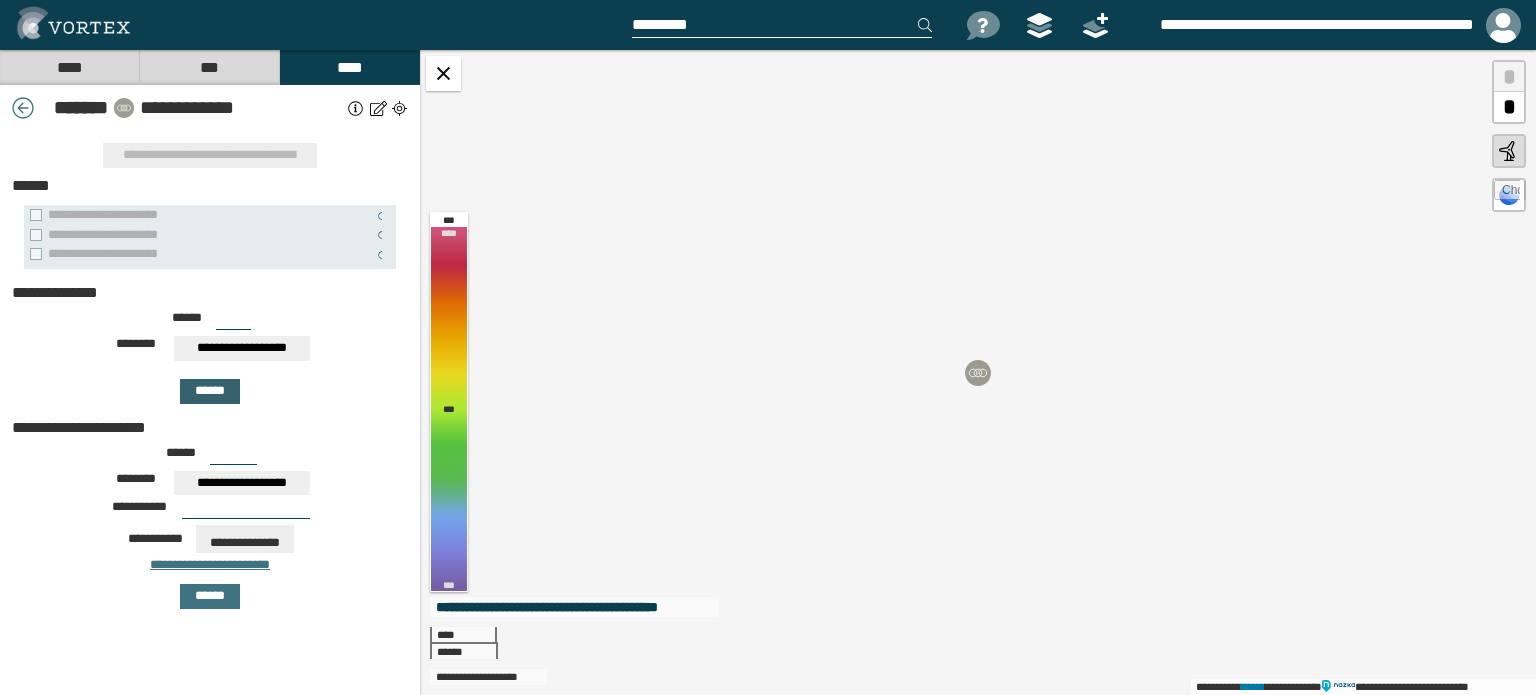 click on "******" at bounding box center (210, 391) 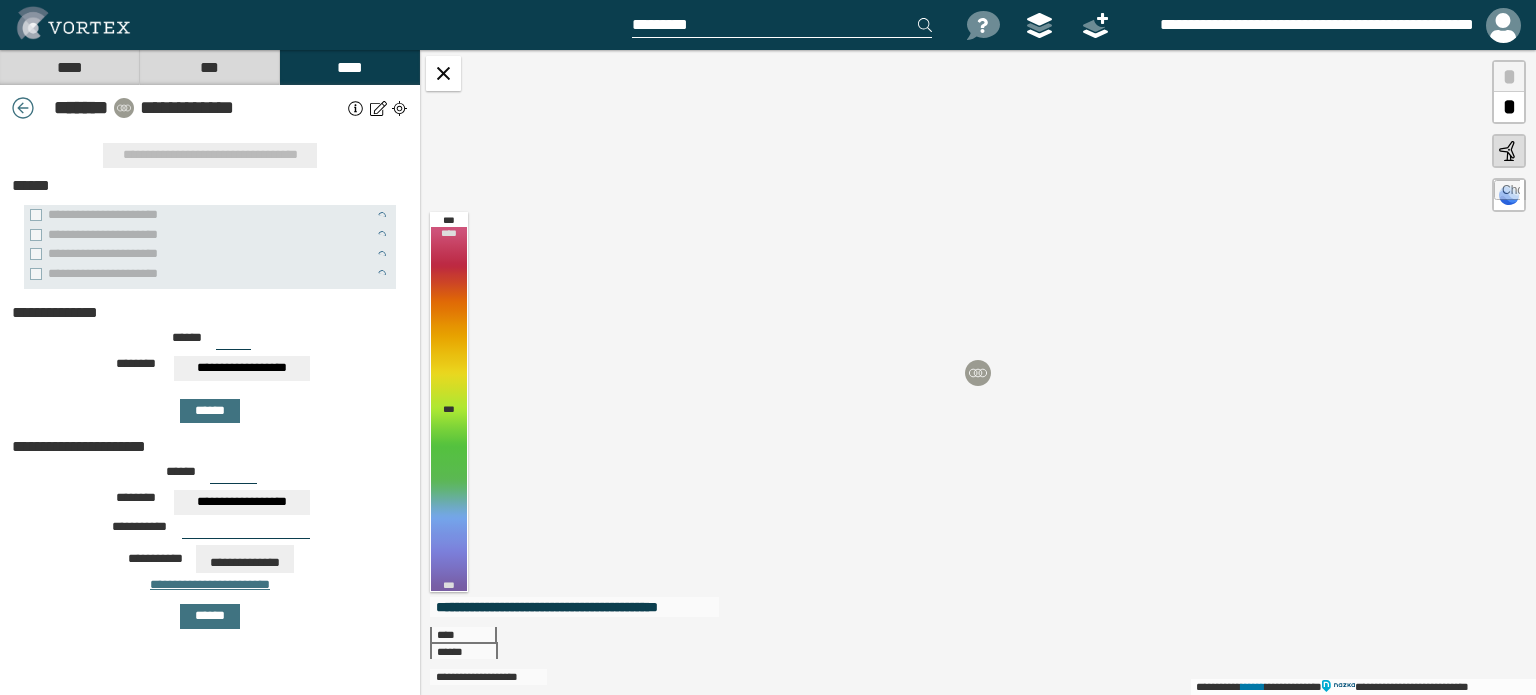 click on "***" at bounding box center [233, 342] 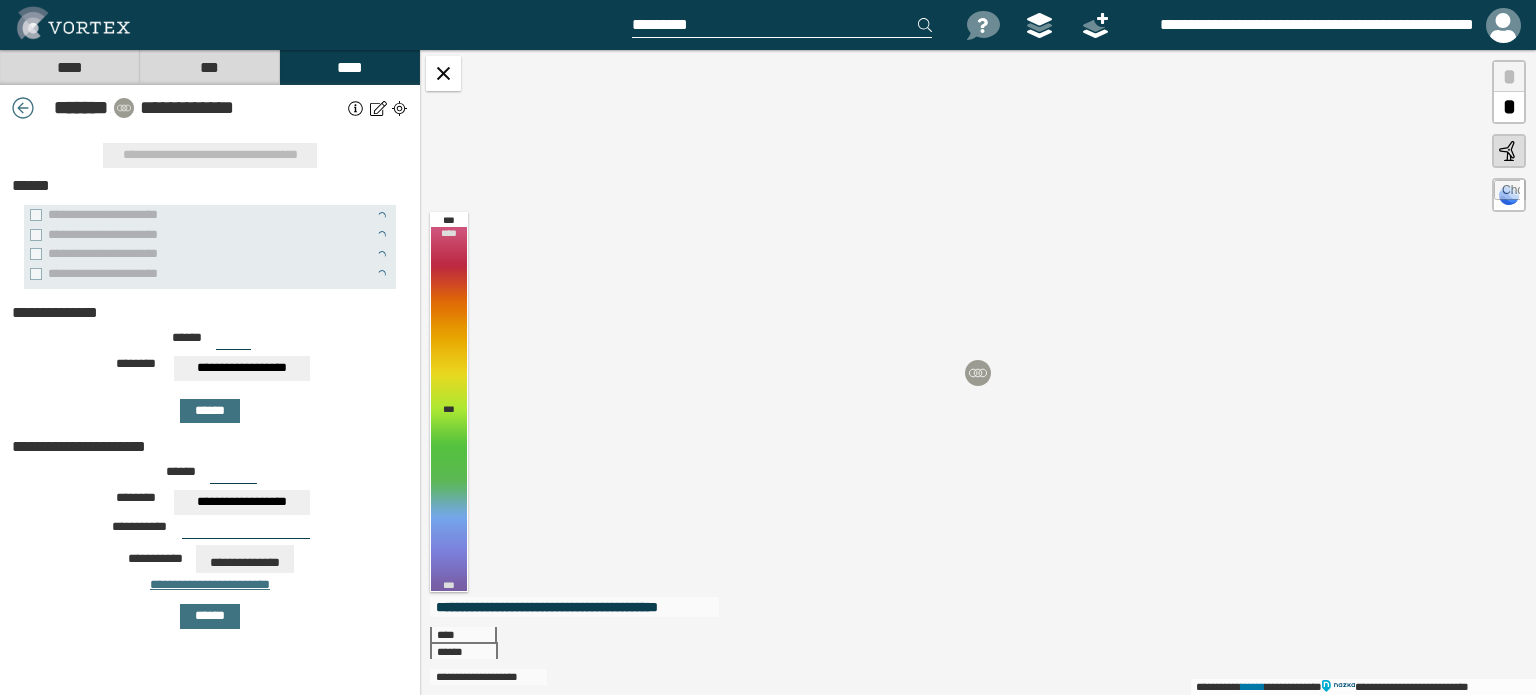 click on "***" at bounding box center (233, 342) 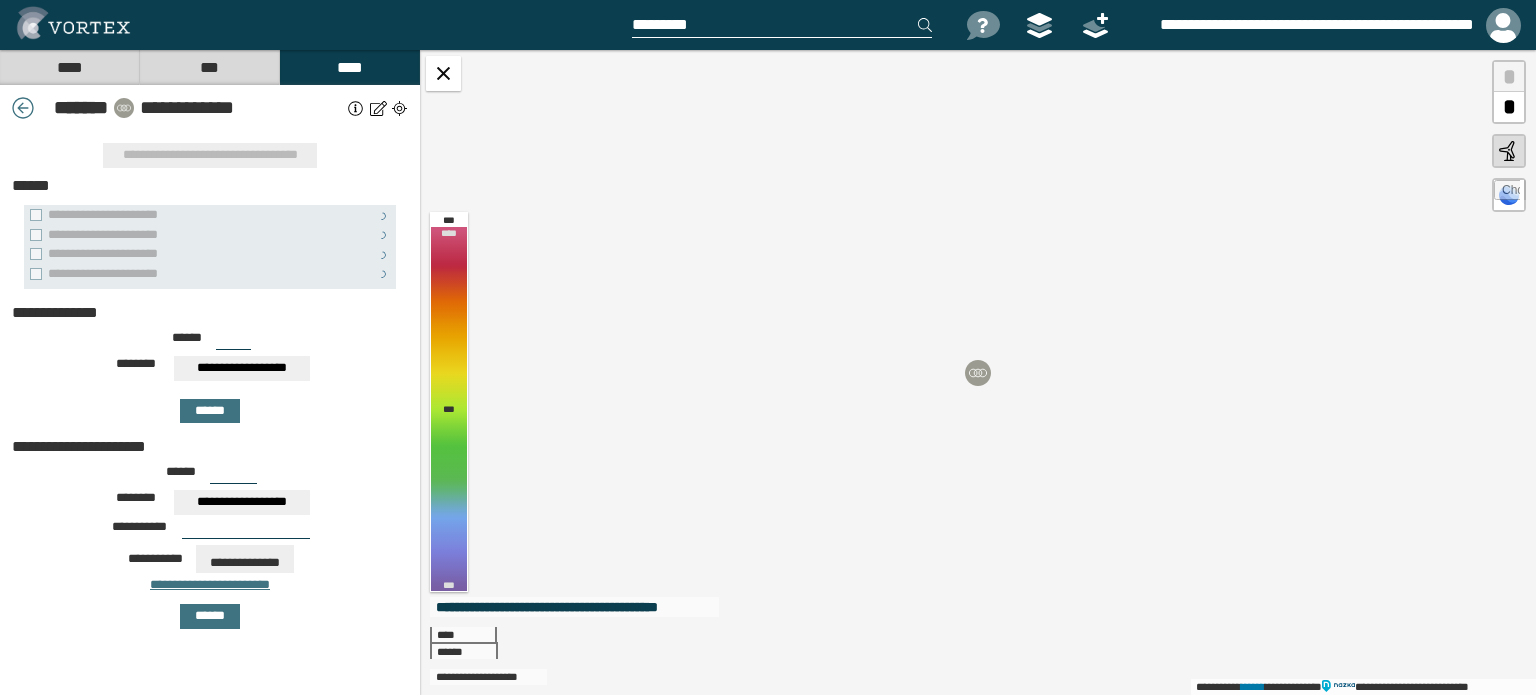 click on "***" at bounding box center [233, 342] 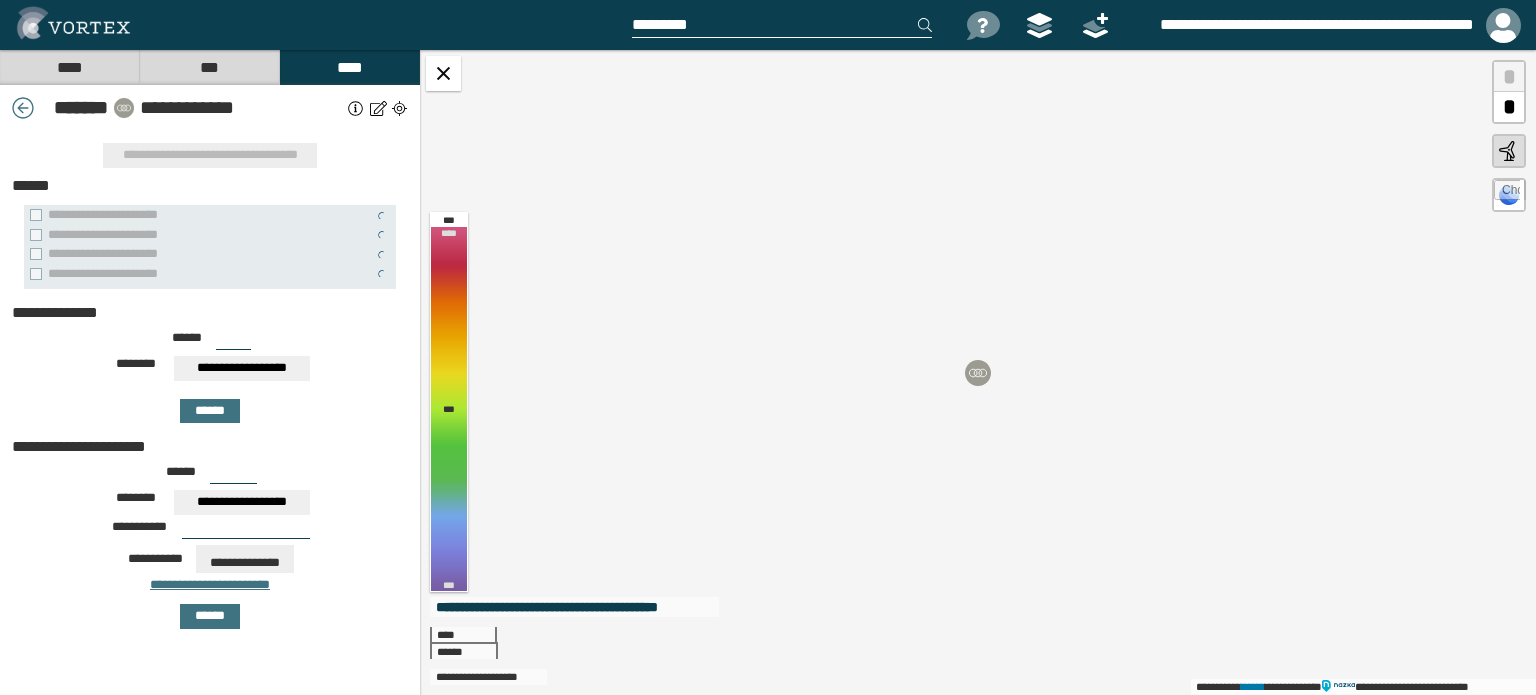 click on "**********" at bounding box center [242, 368] 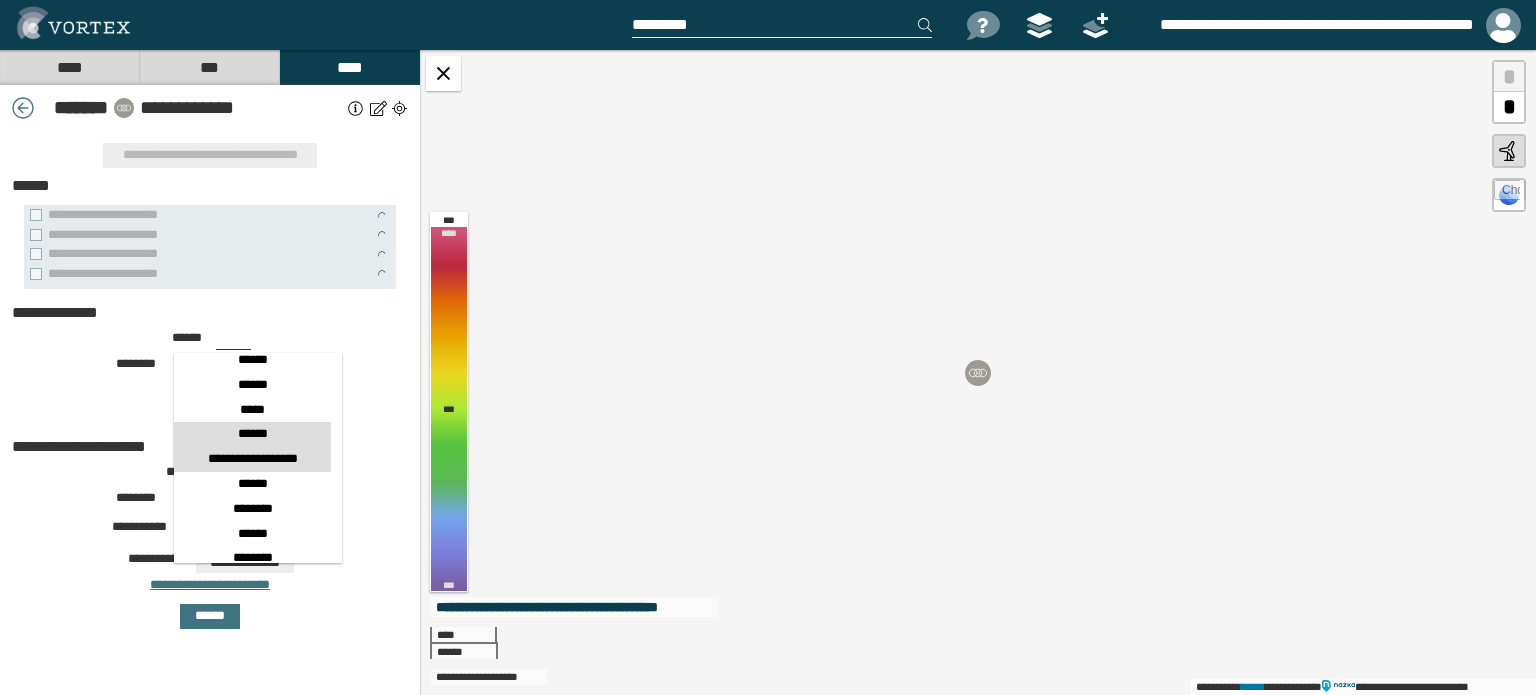 click on "******" at bounding box center (252, 434) 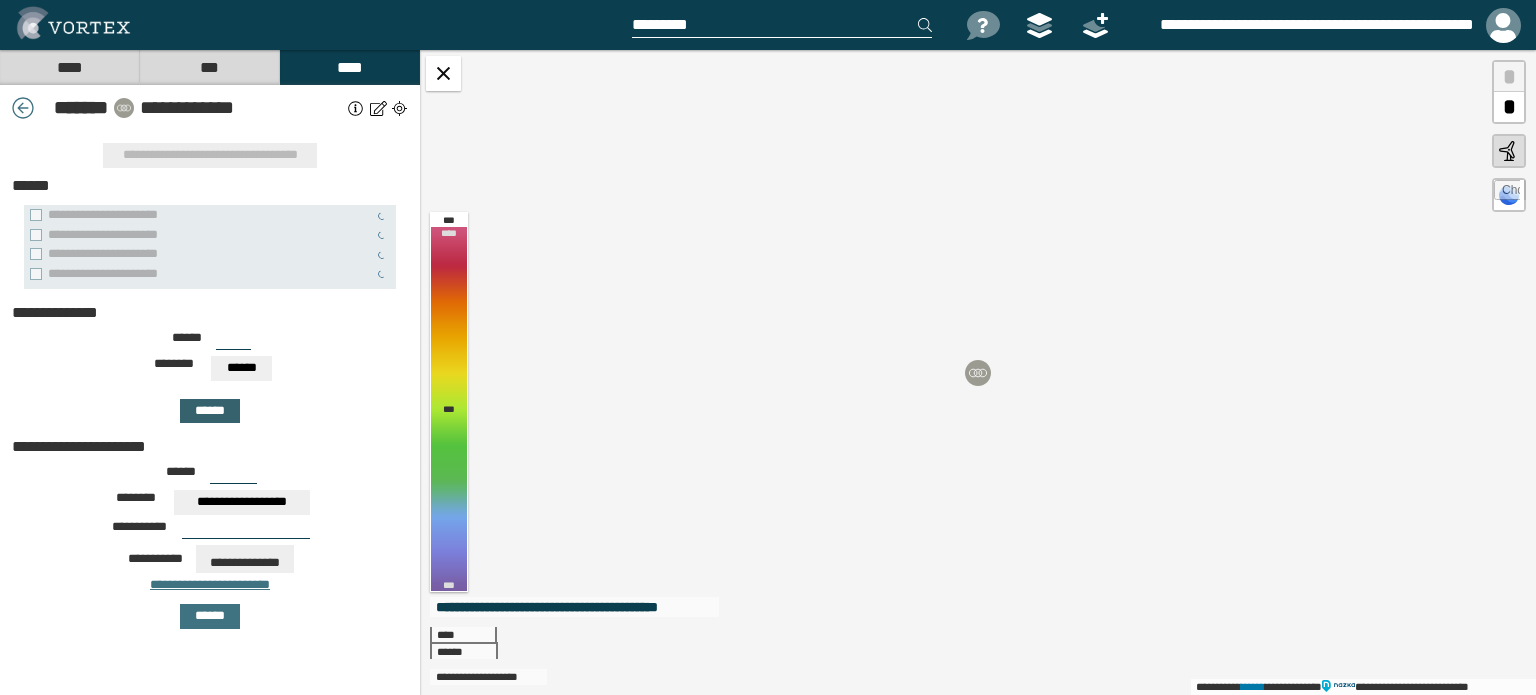 click on "******" at bounding box center [210, 411] 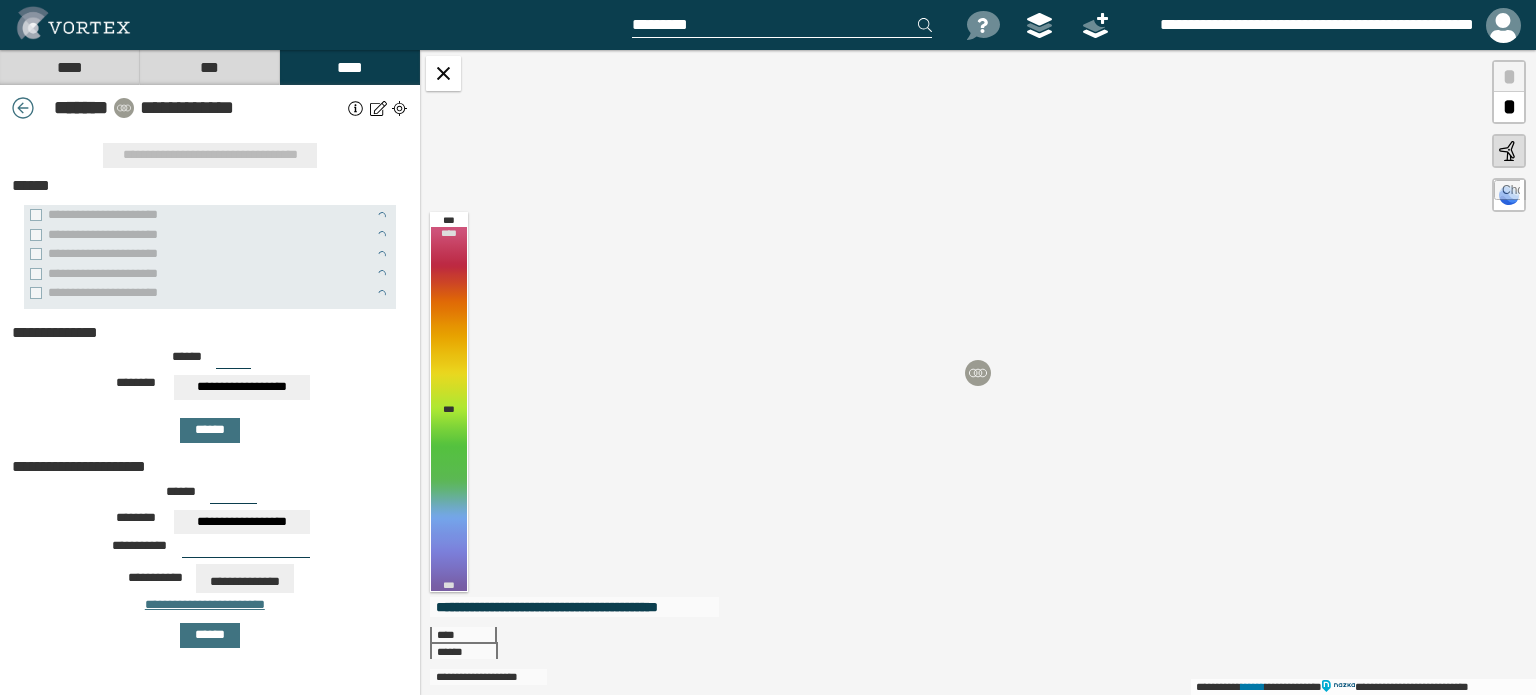 click on "***" at bounding box center (233, 361) 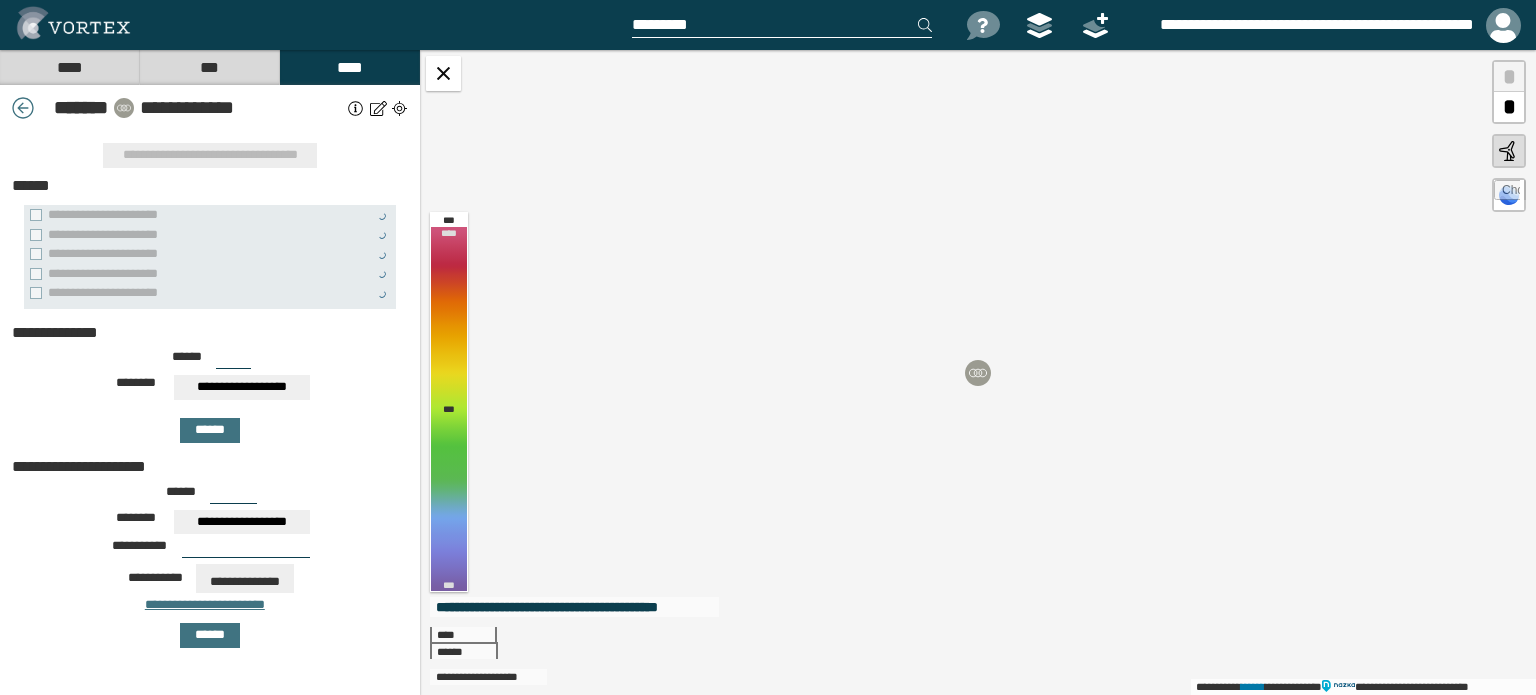 click on "***" at bounding box center (233, 361) 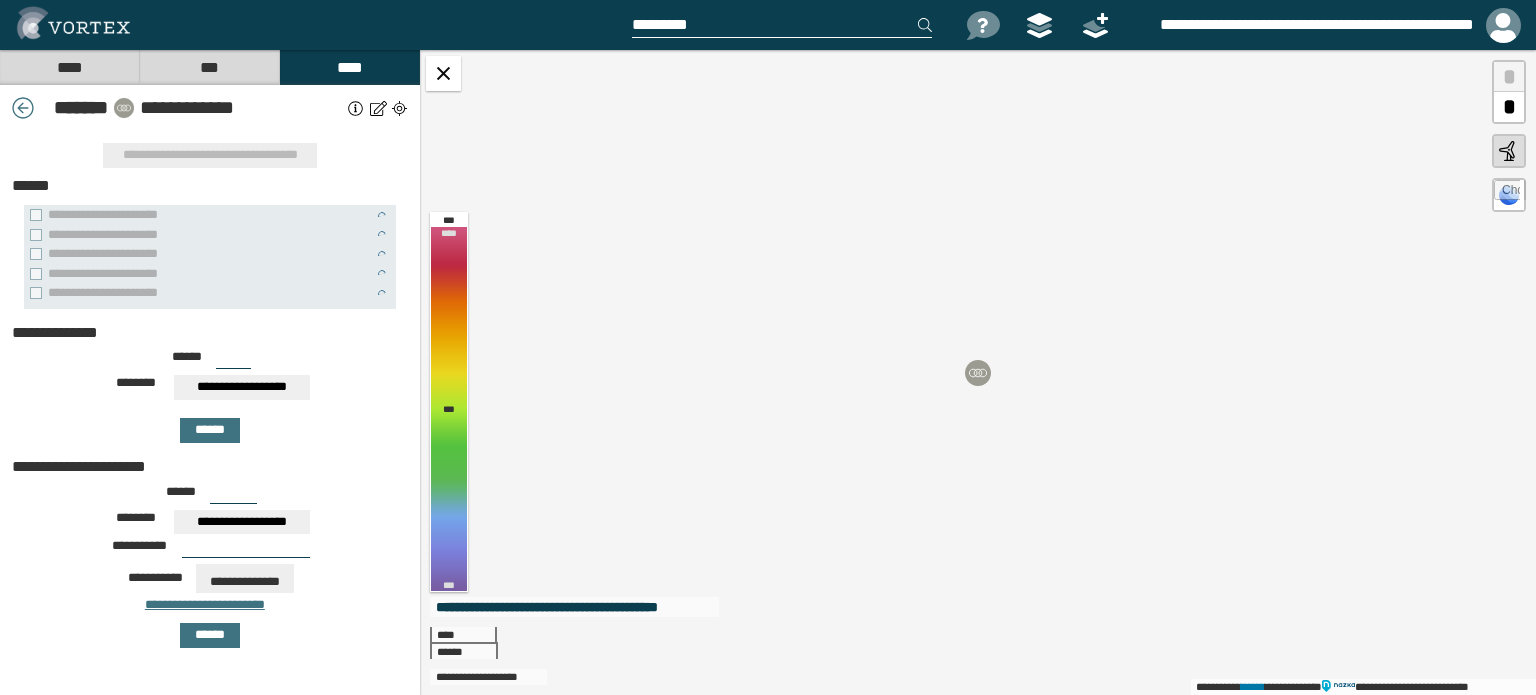 click on "***" at bounding box center (233, 361) 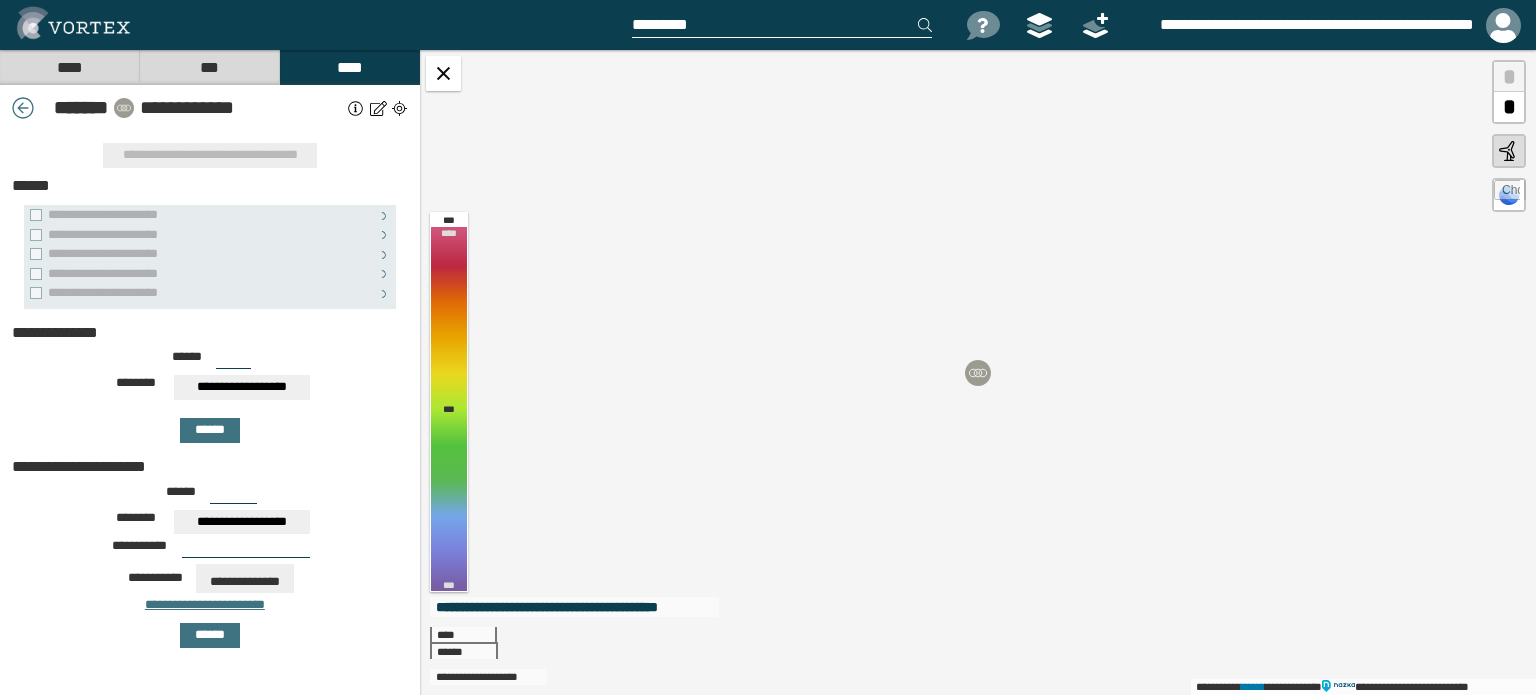 click on "**********" at bounding box center (242, 387) 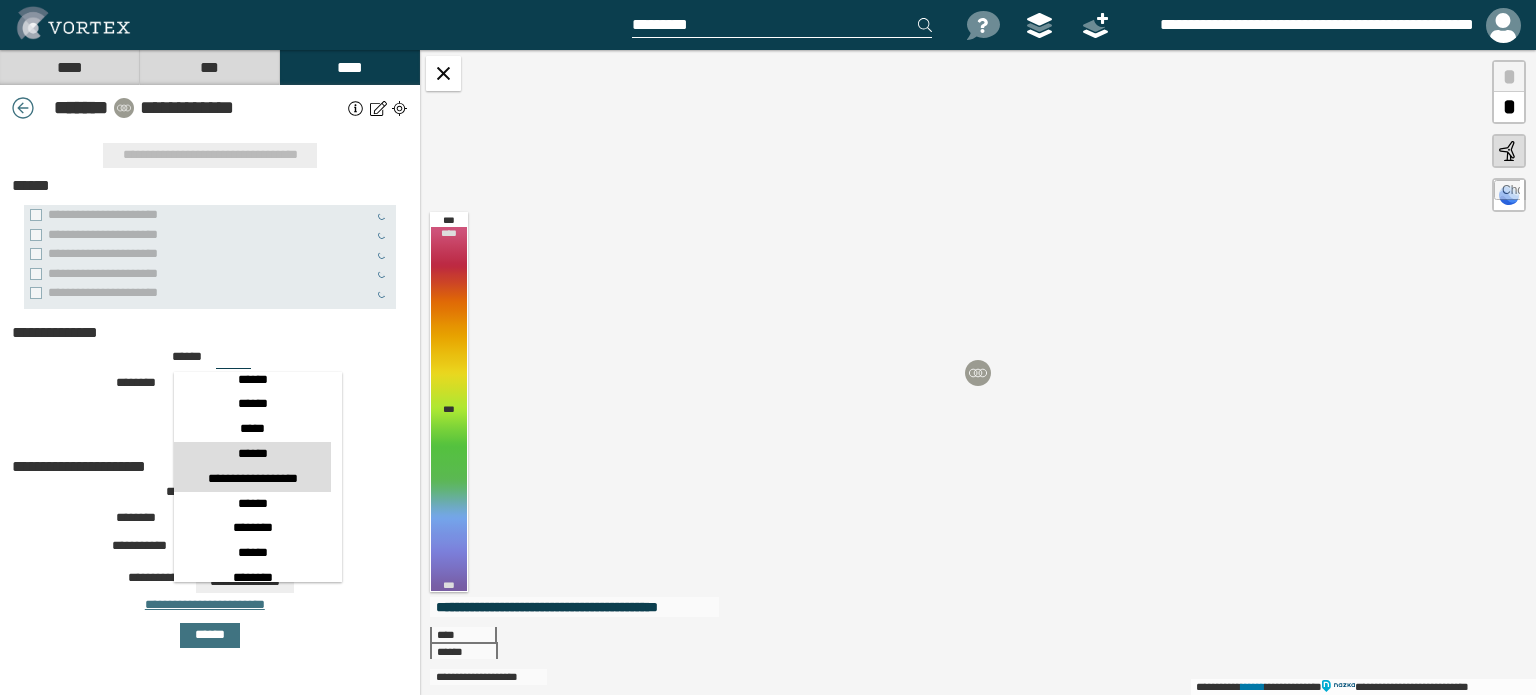 click on "******" at bounding box center (252, 454) 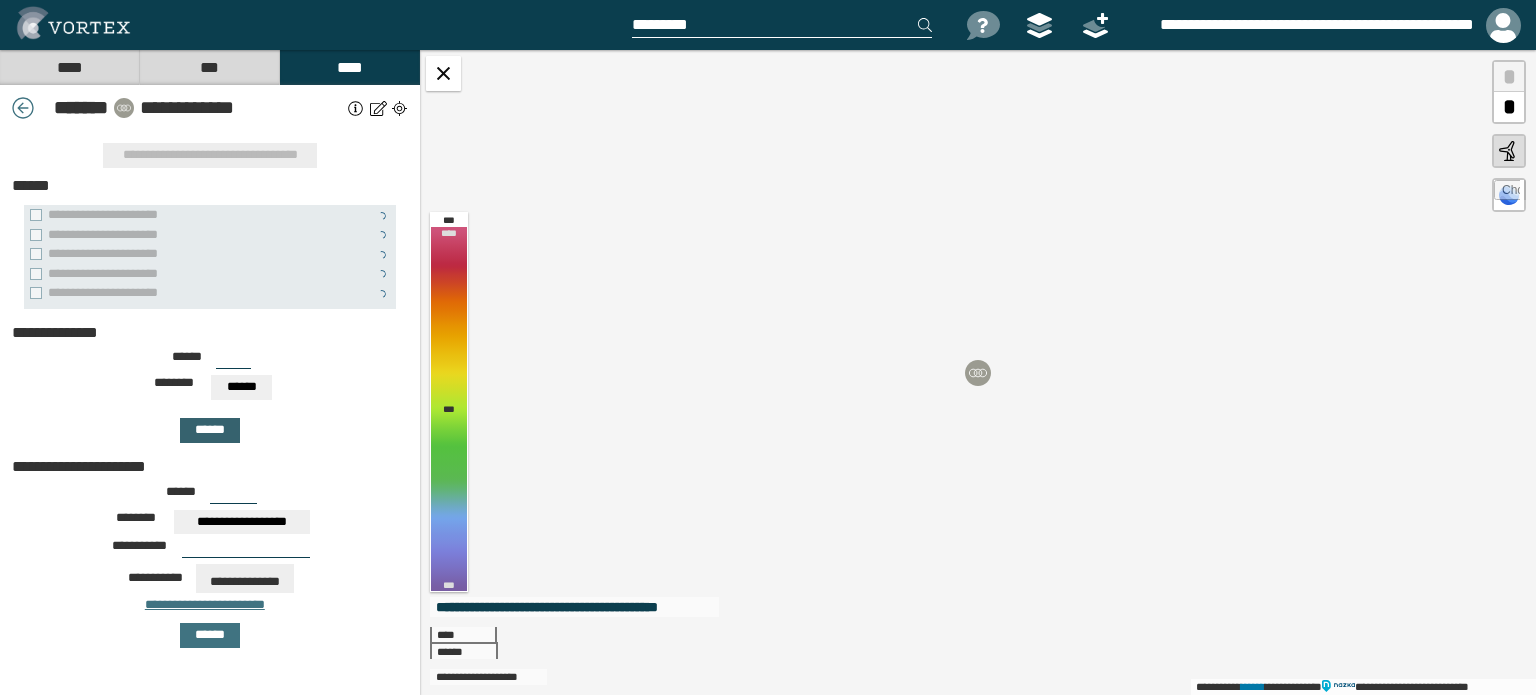 click on "******" at bounding box center [210, 430] 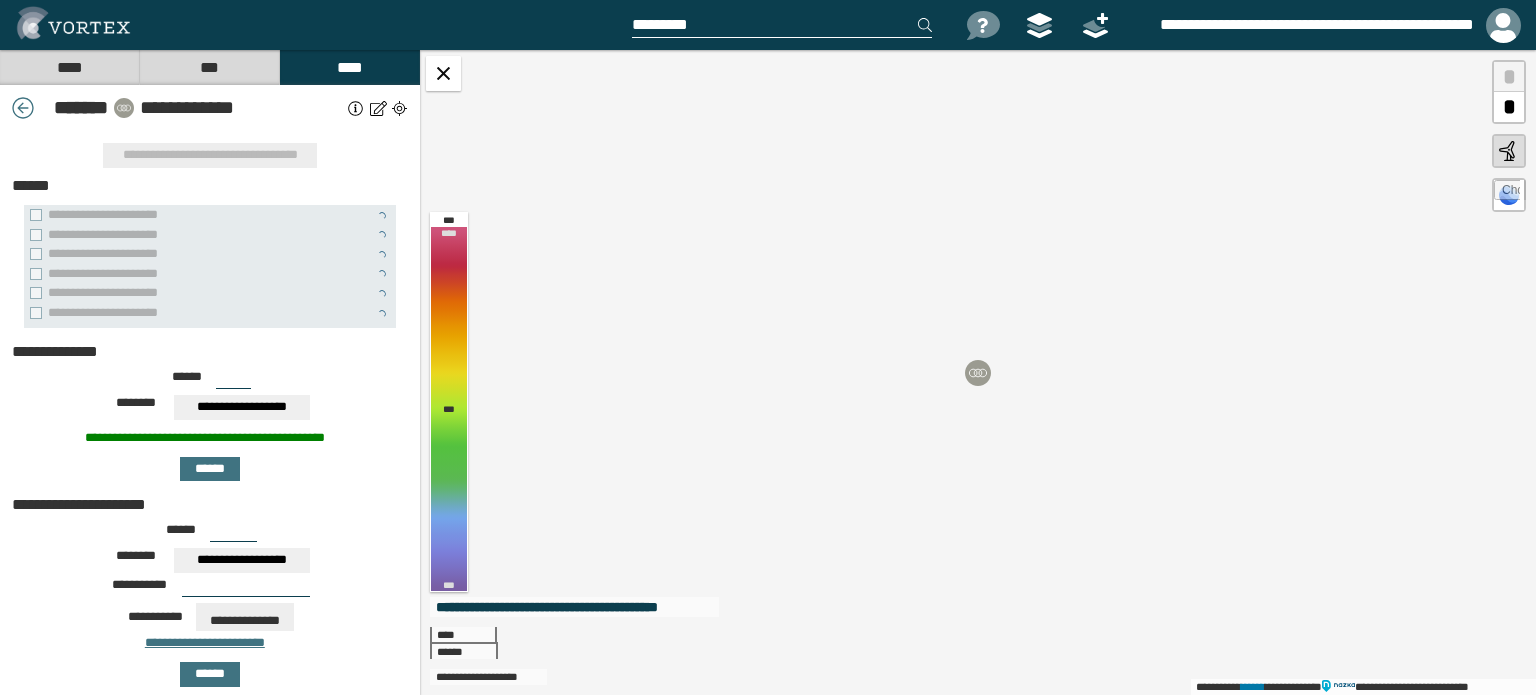 click on "***" at bounding box center (233, 381) 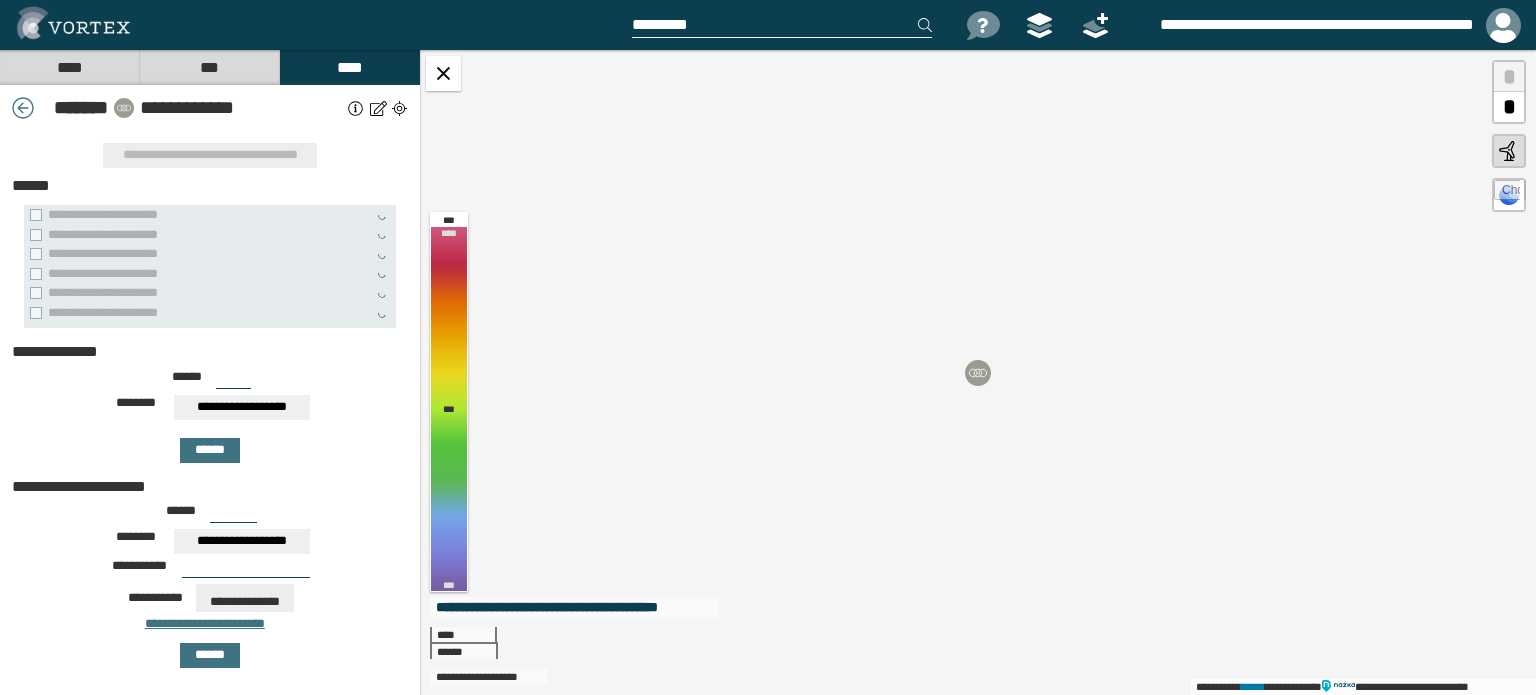 click on "***" at bounding box center (233, 381) 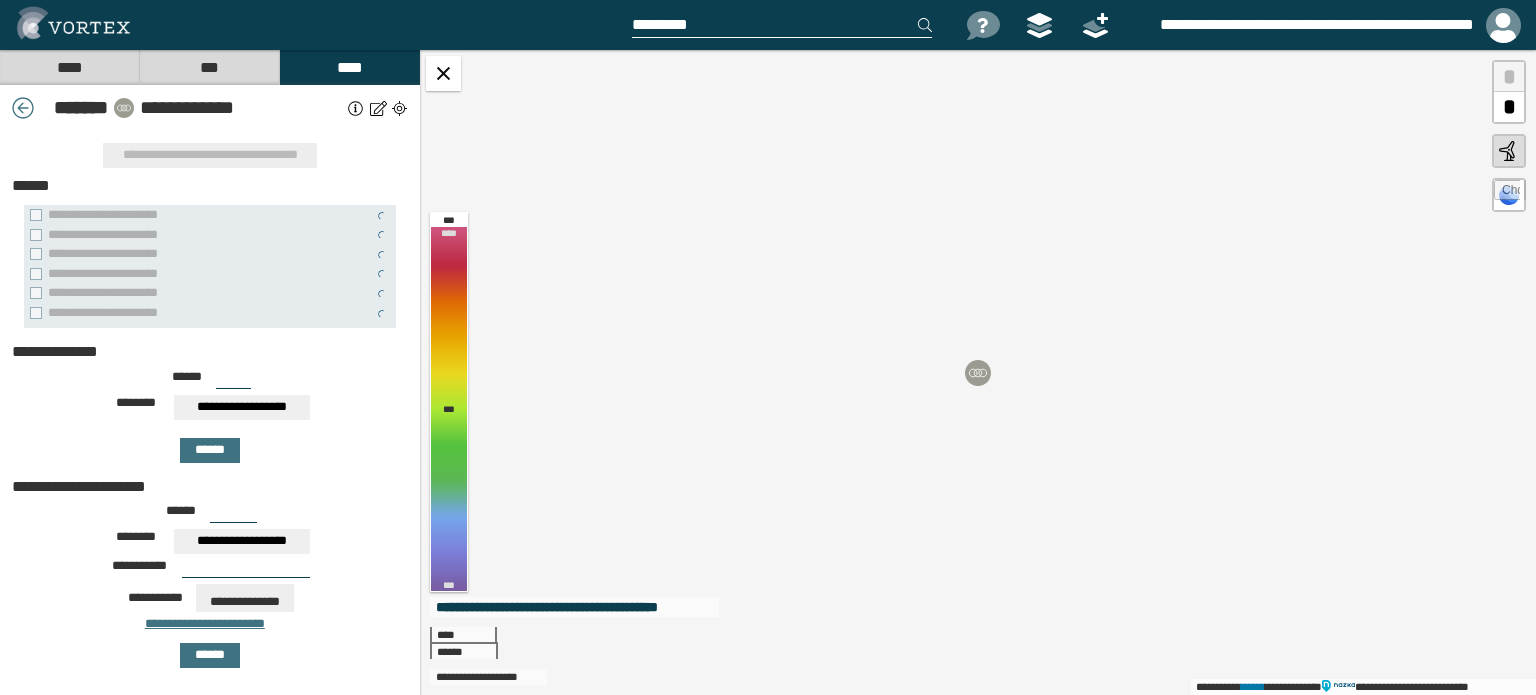 click on "***" at bounding box center [233, 381] 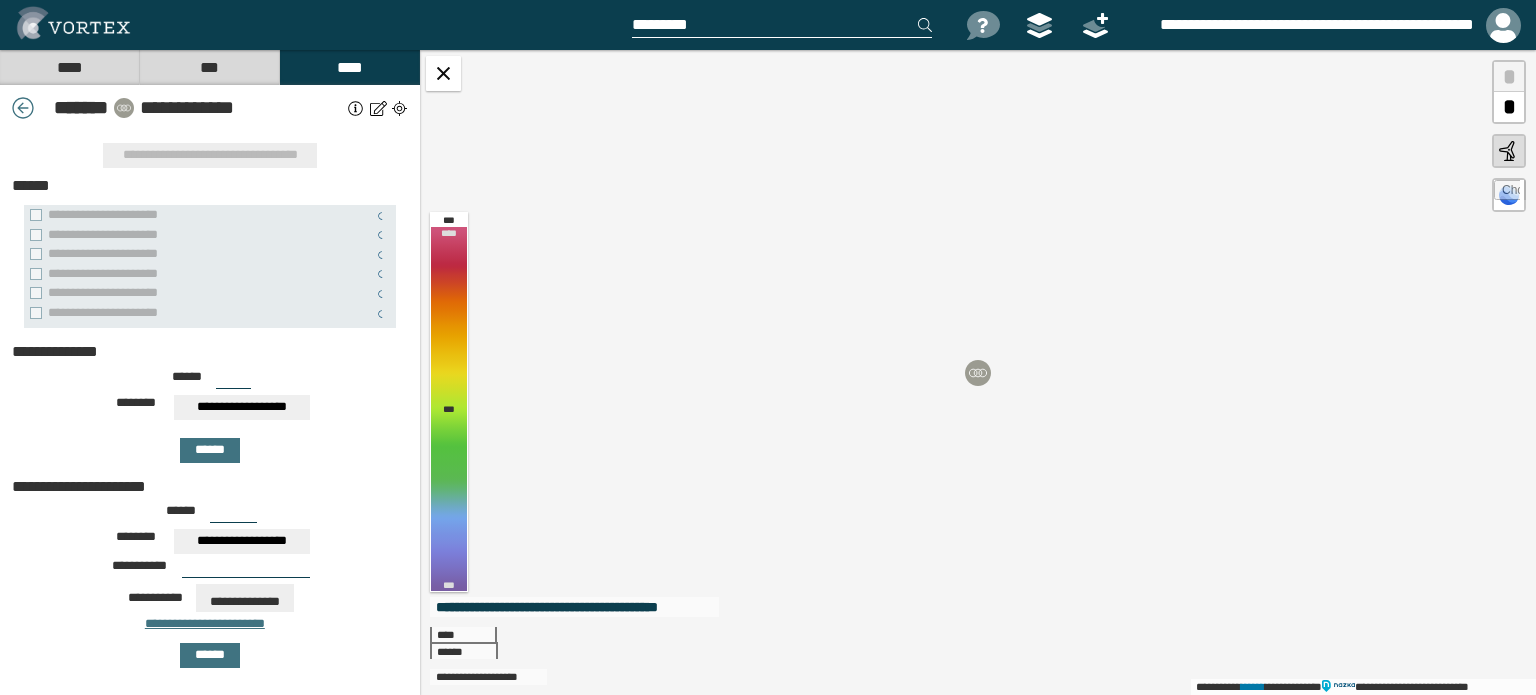 click on "**********" at bounding box center [242, 407] 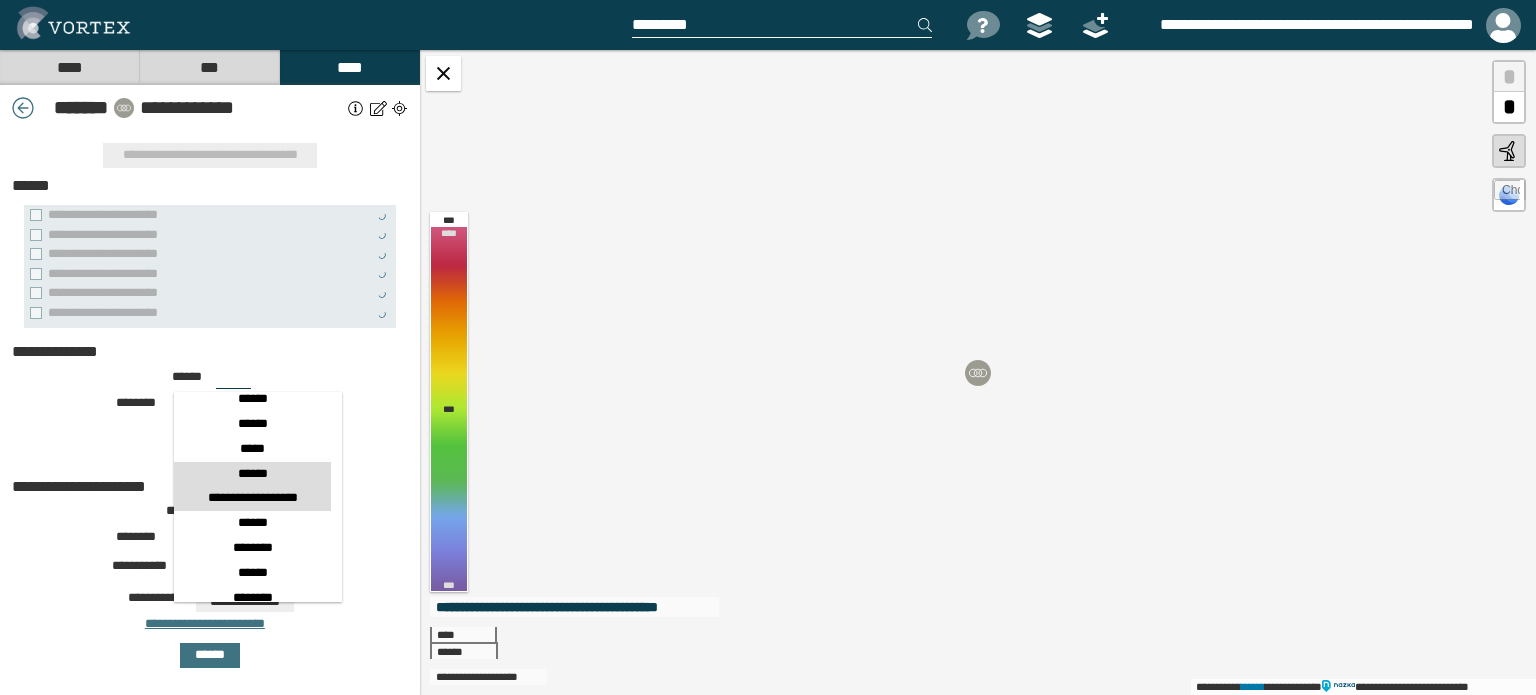 click on "******" at bounding box center [252, 474] 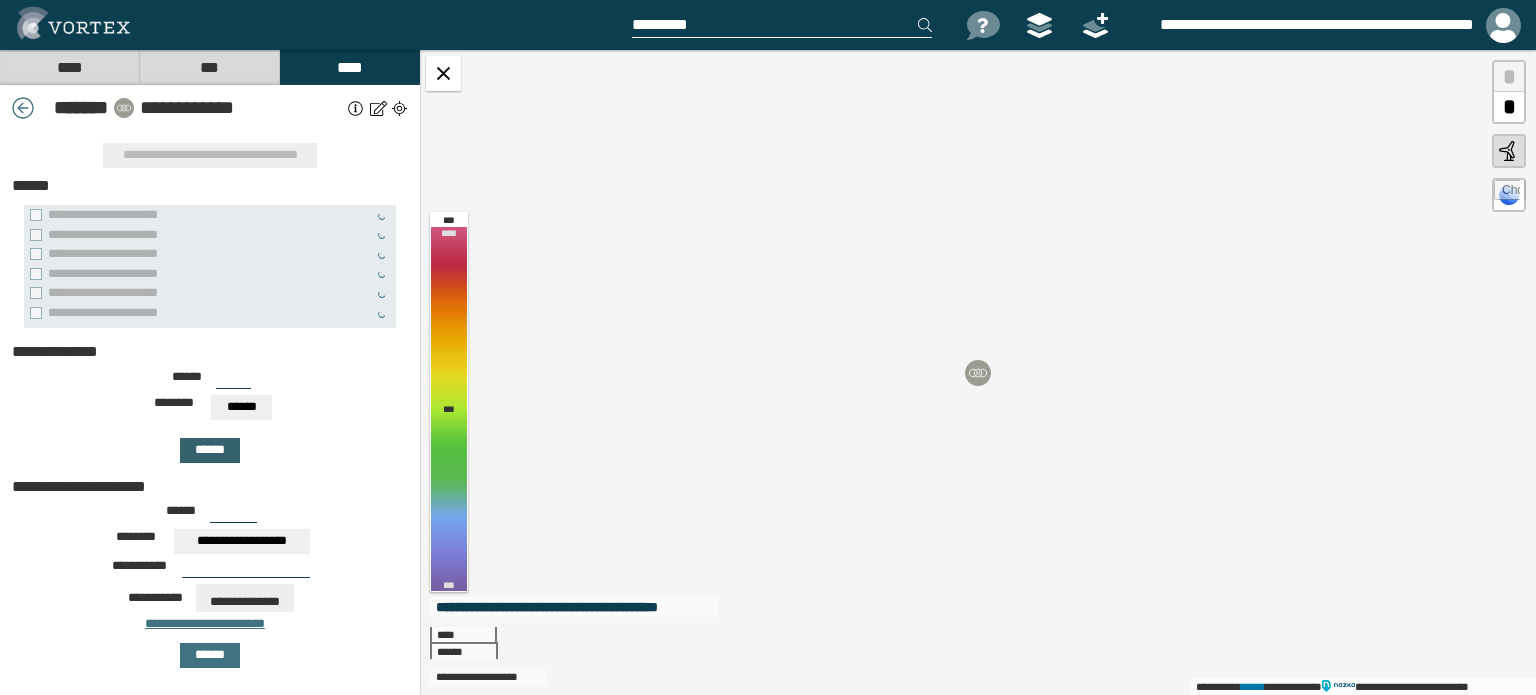click on "******" at bounding box center [210, 450] 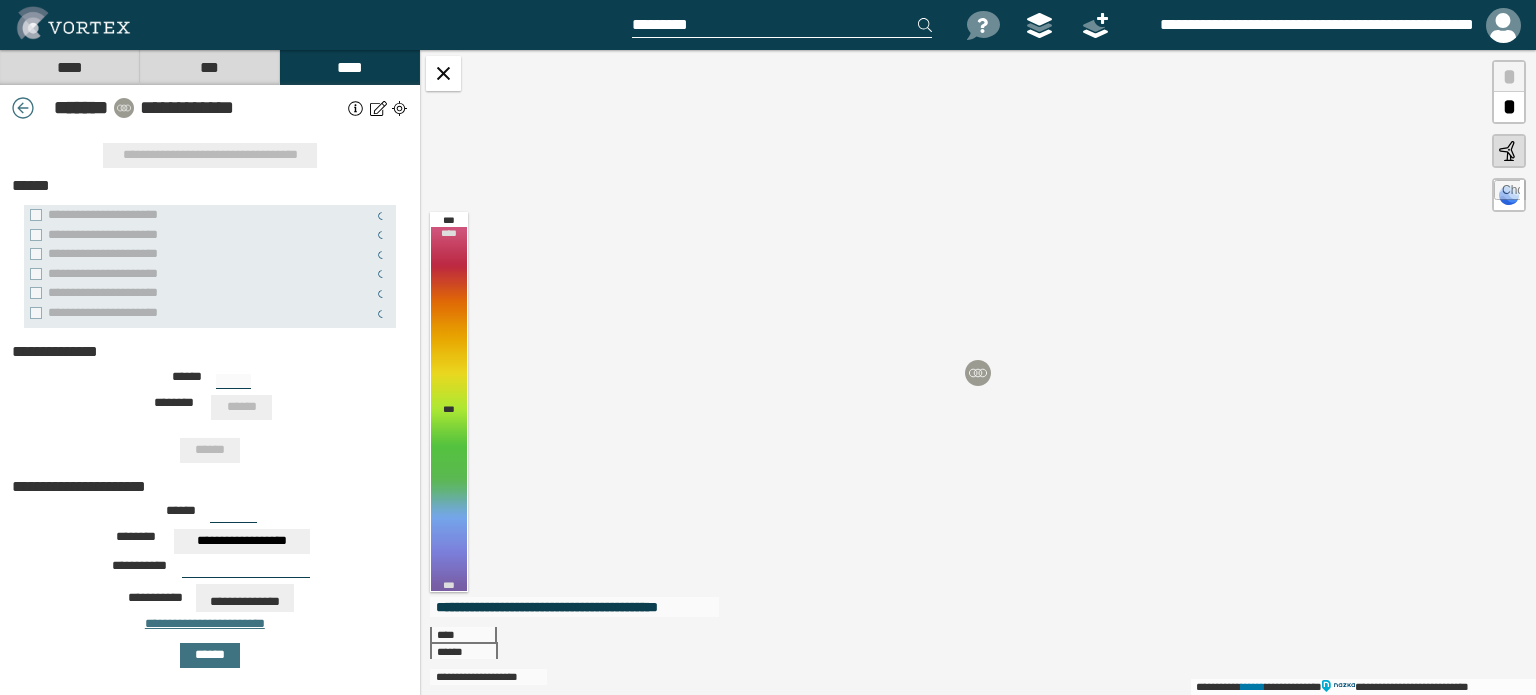 type on "***" 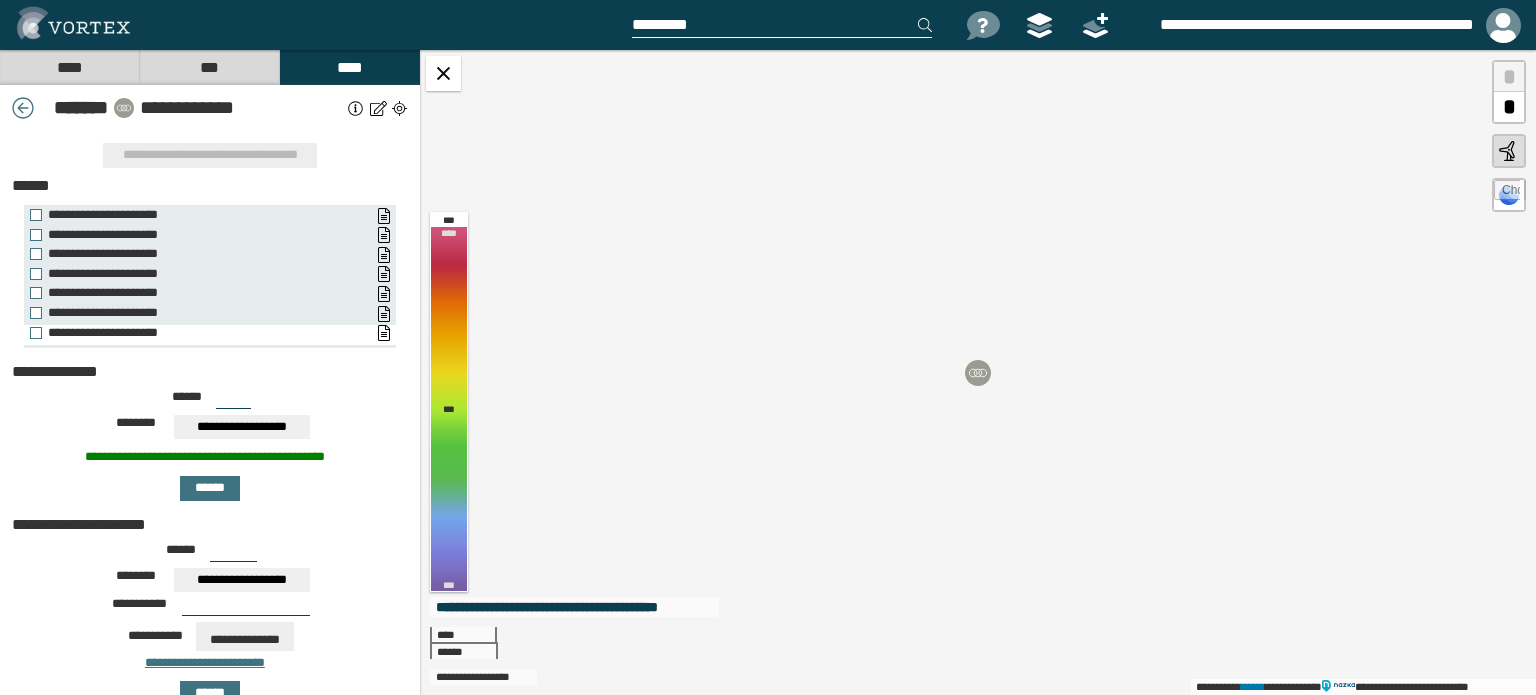 click on "**********" at bounding box center [195, 333] 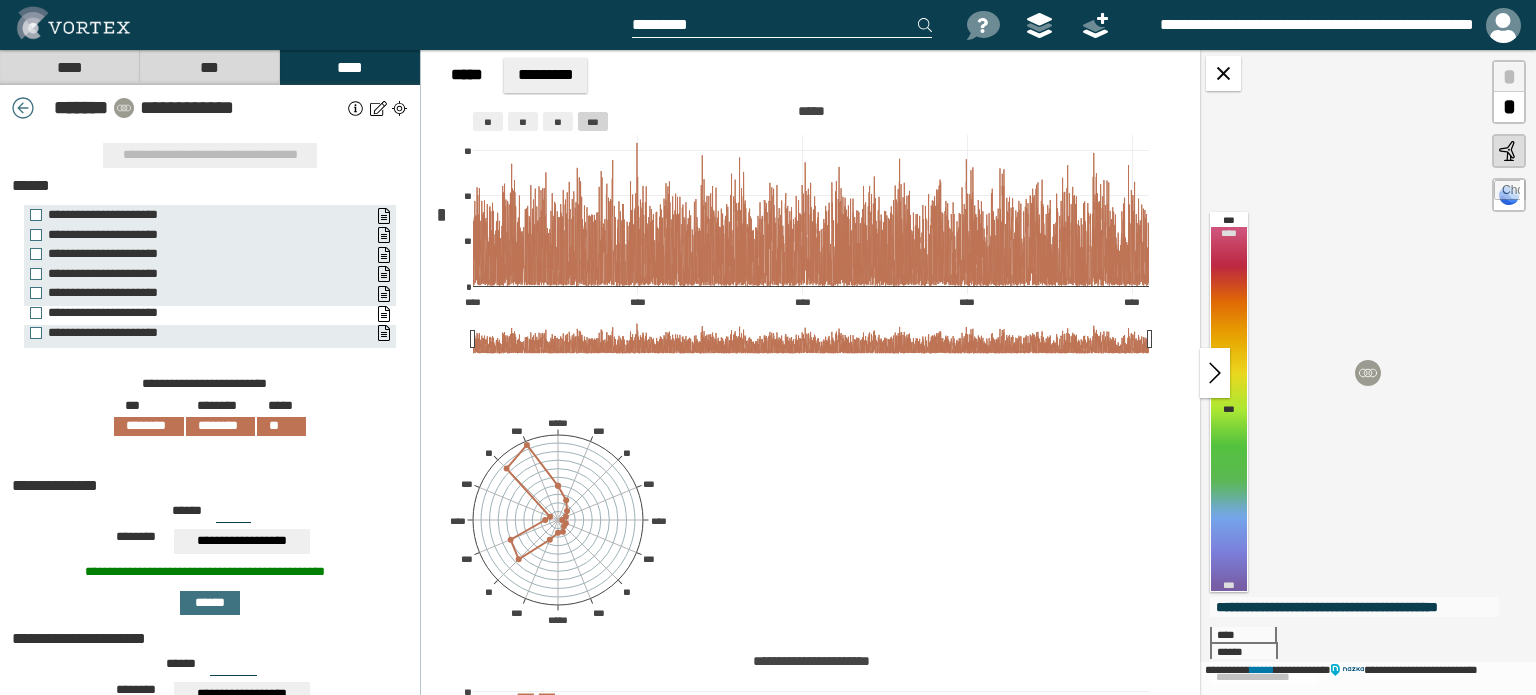 click on "**********" at bounding box center [195, 313] 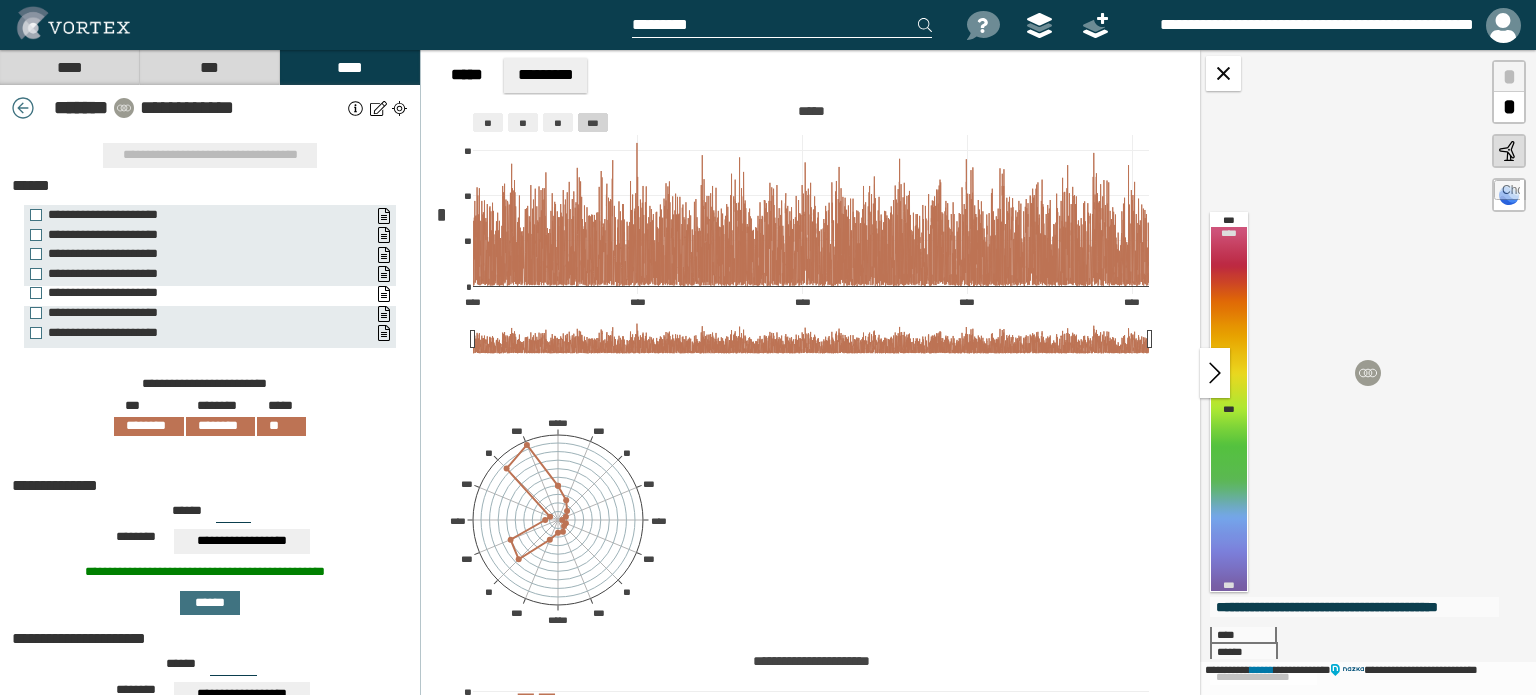 click on "**********" at bounding box center [195, 293] 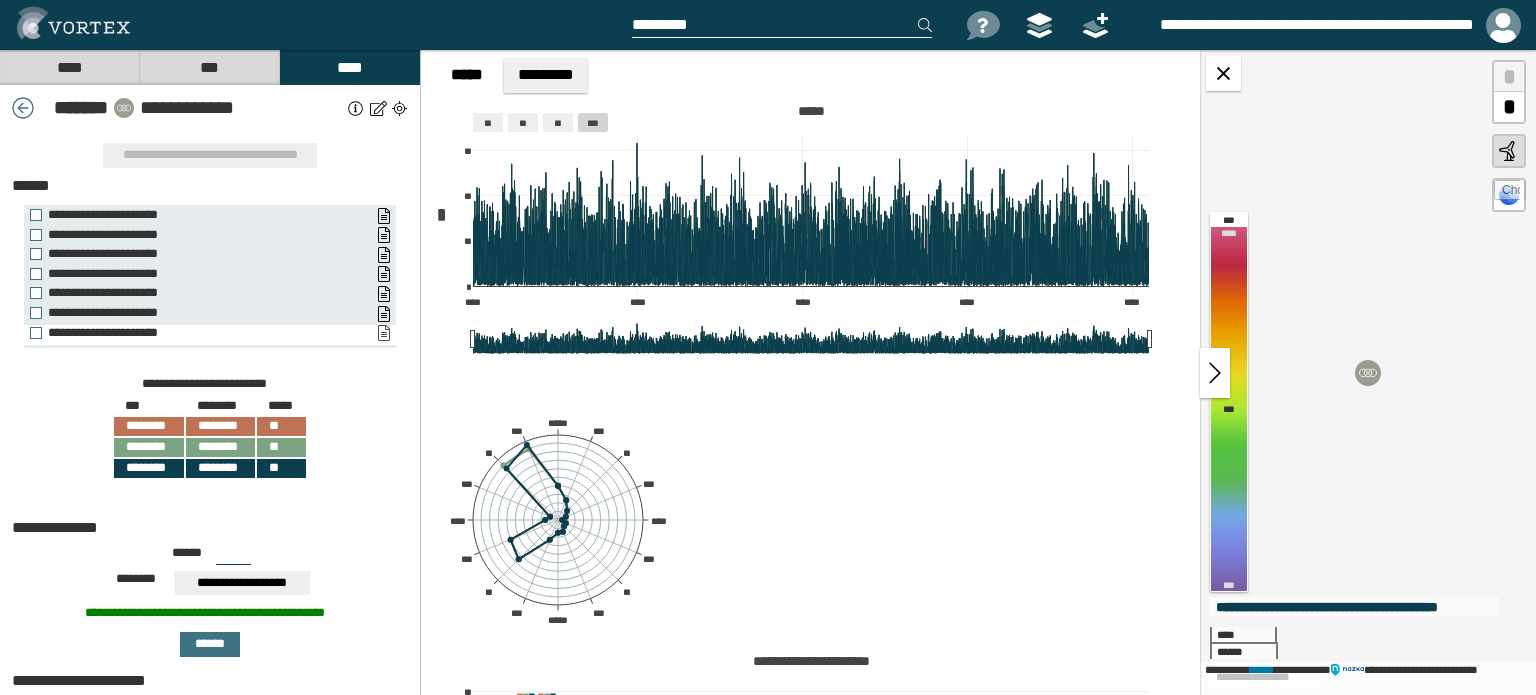 click on "**********" at bounding box center (383, 333) 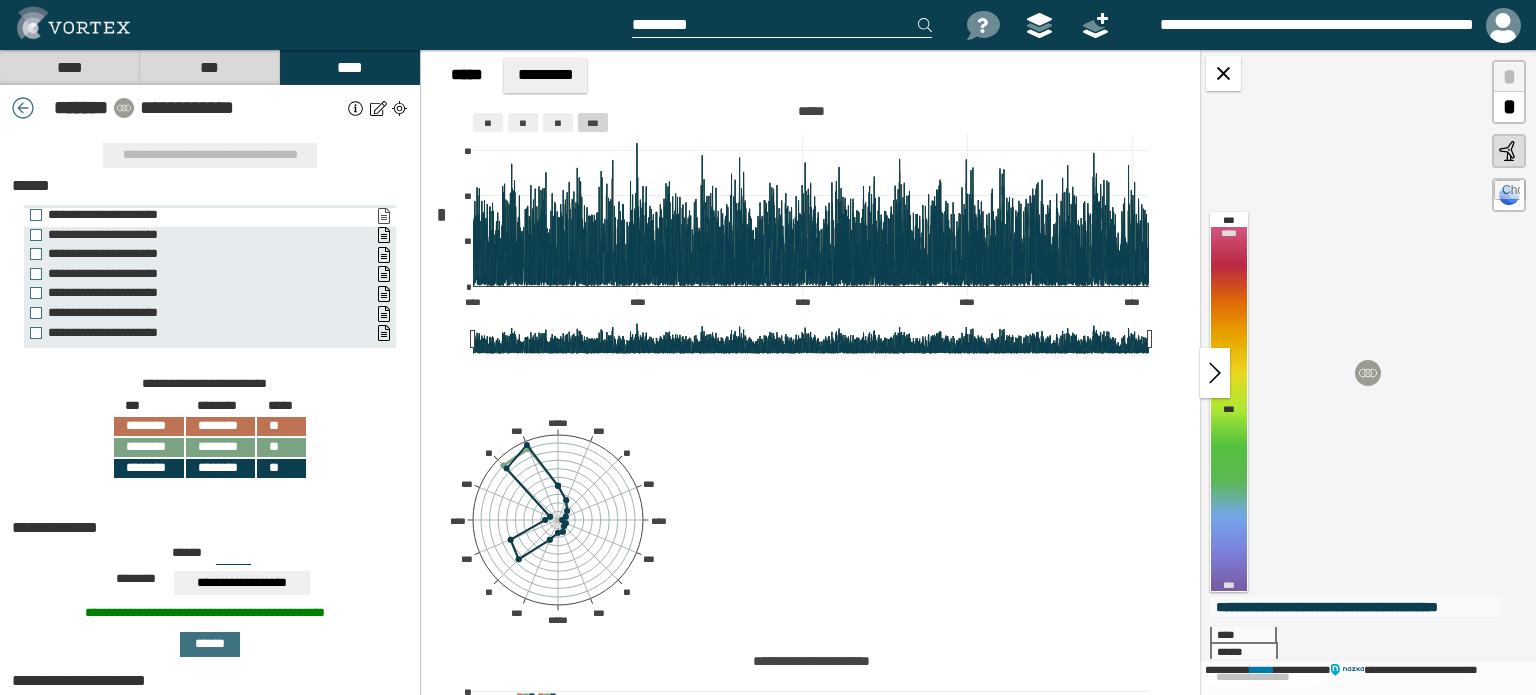 click on "**********" at bounding box center (383, 216) 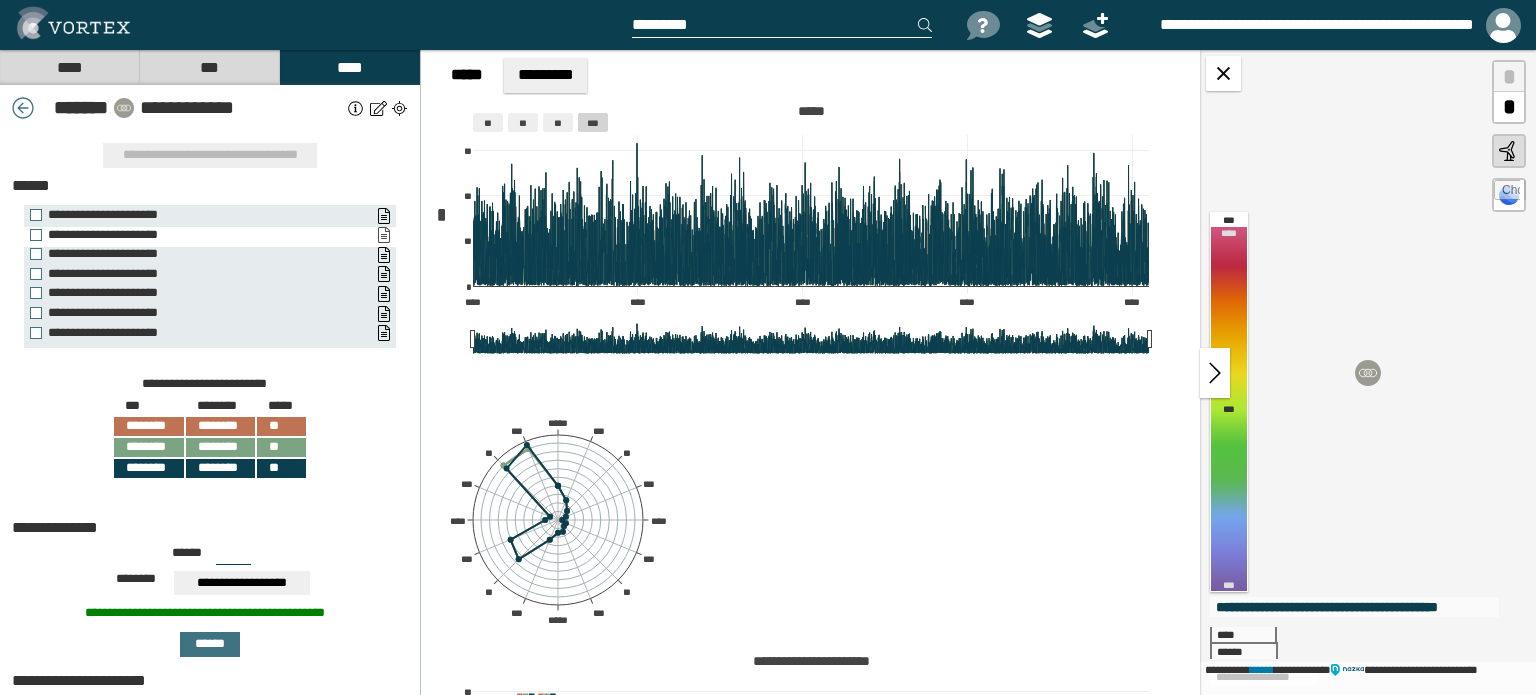click on "**********" at bounding box center [383, 235] 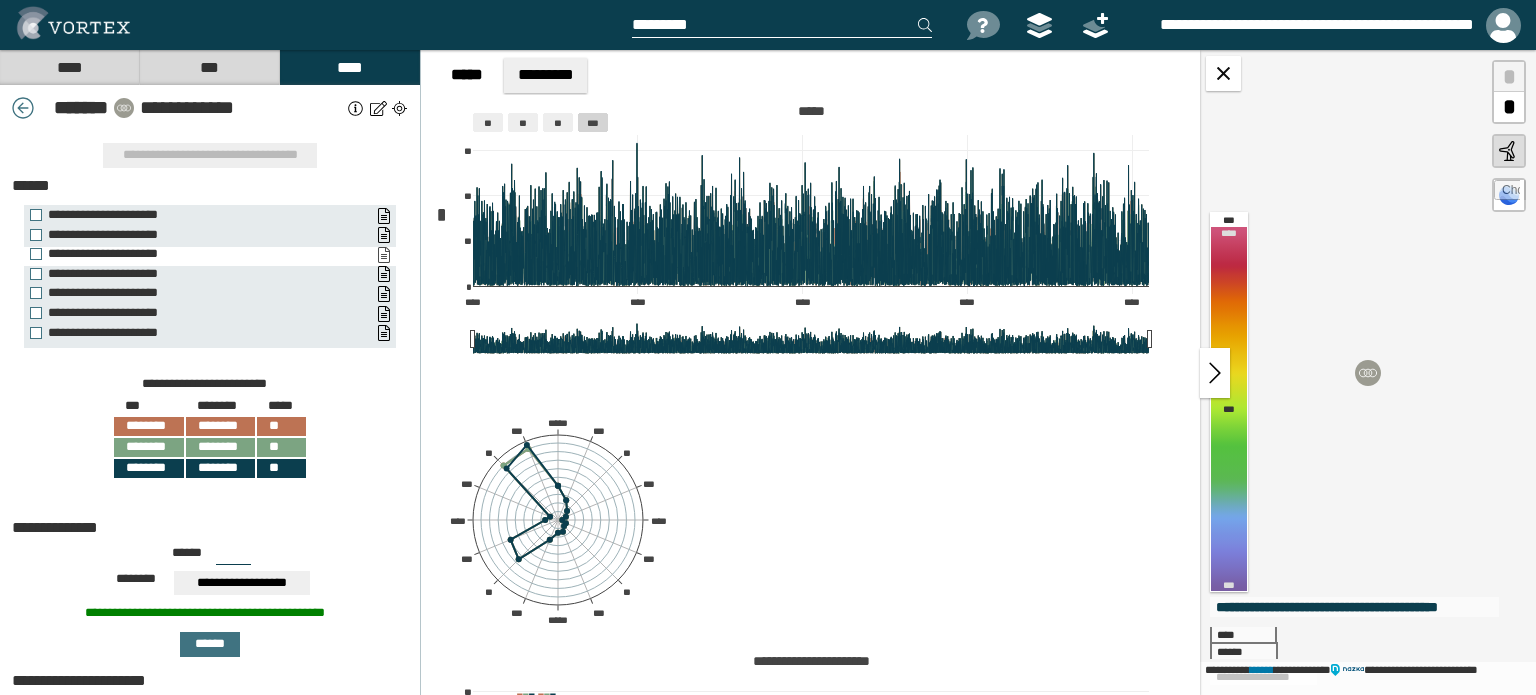 click on "**********" at bounding box center (383, 255) 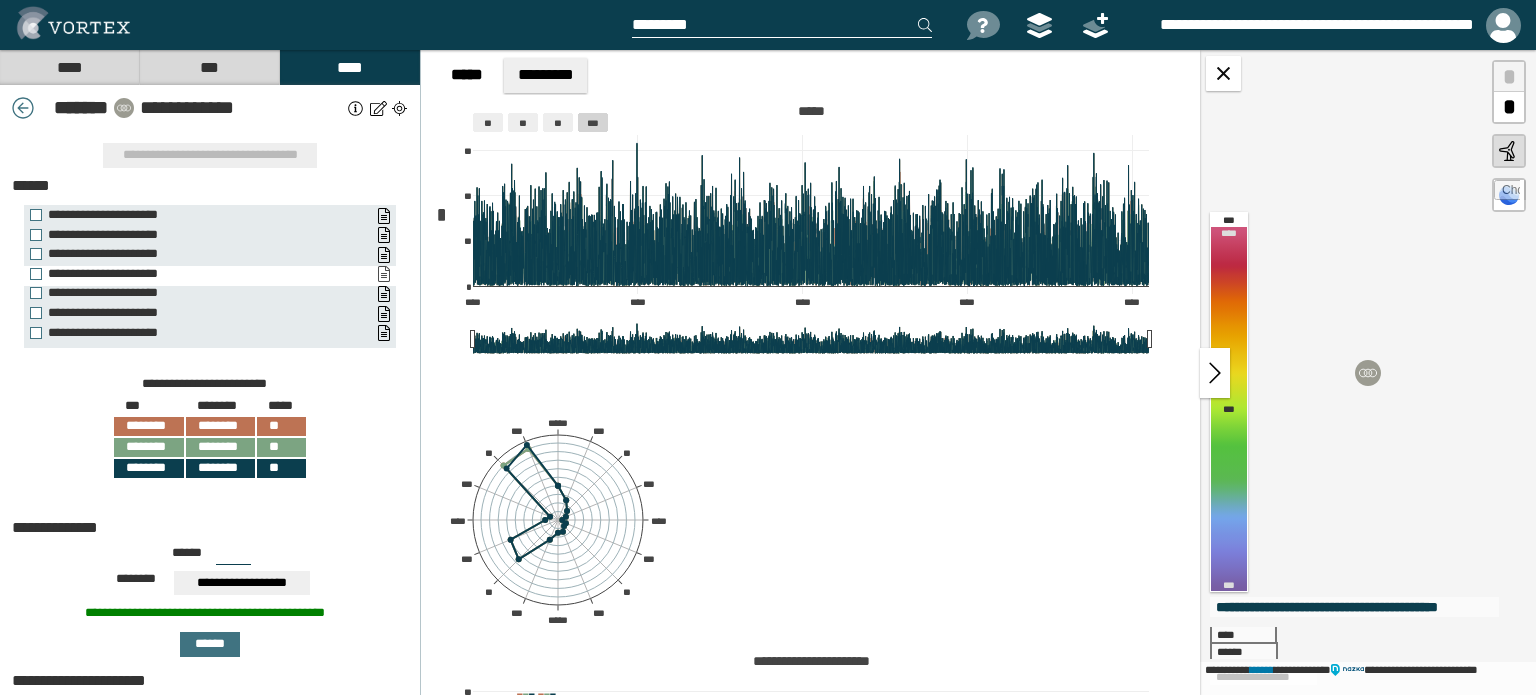 click on "**********" at bounding box center (383, 274) 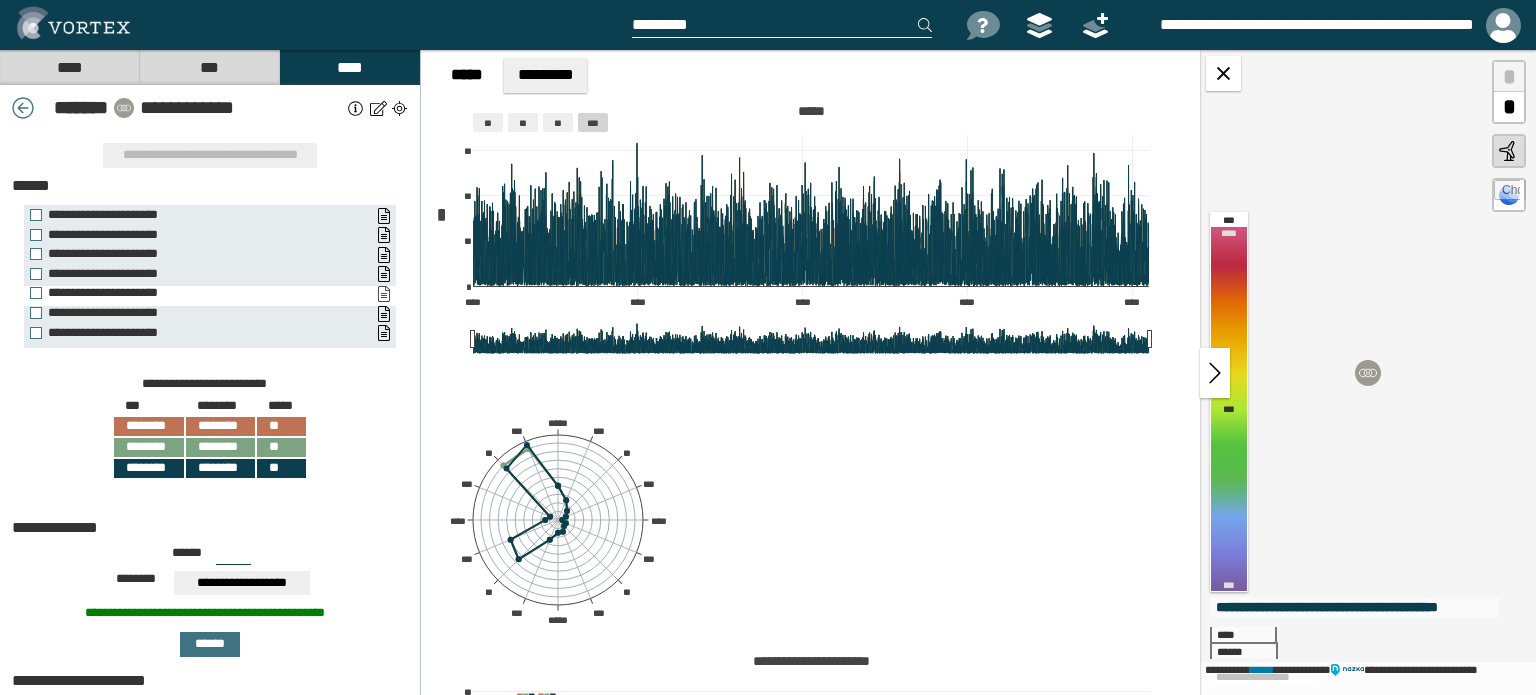 click on "**********" at bounding box center (383, 294) 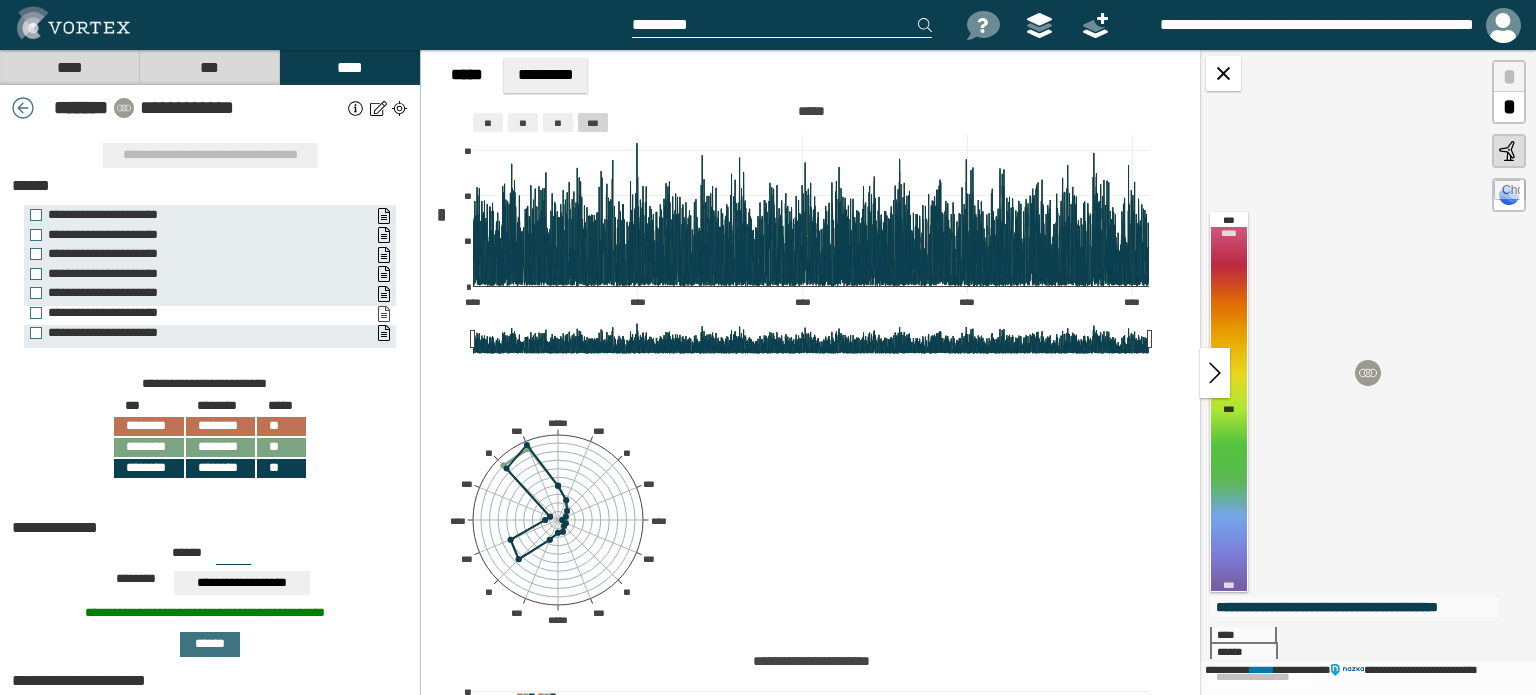 click on "**********" at bounding box center (383, 314) 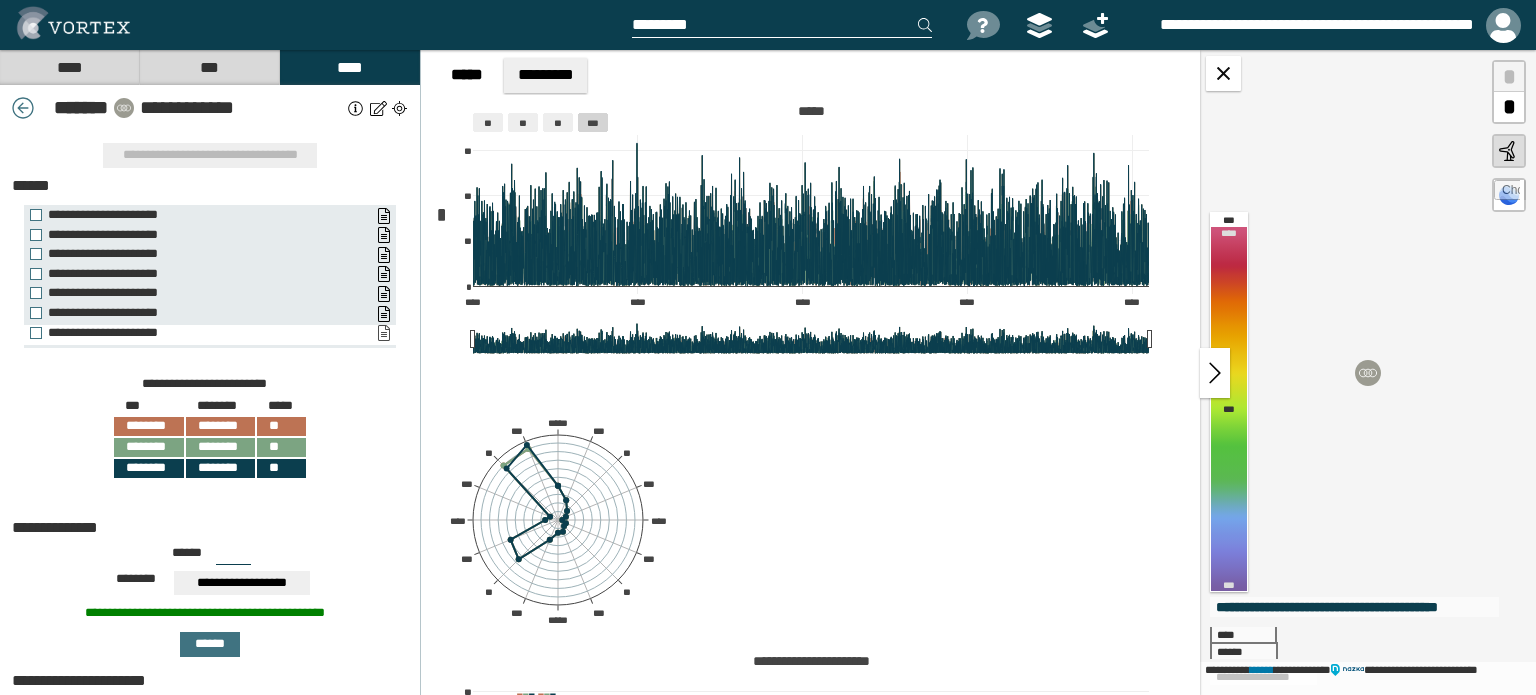 click on "**********" at bounding box center (383, 333) 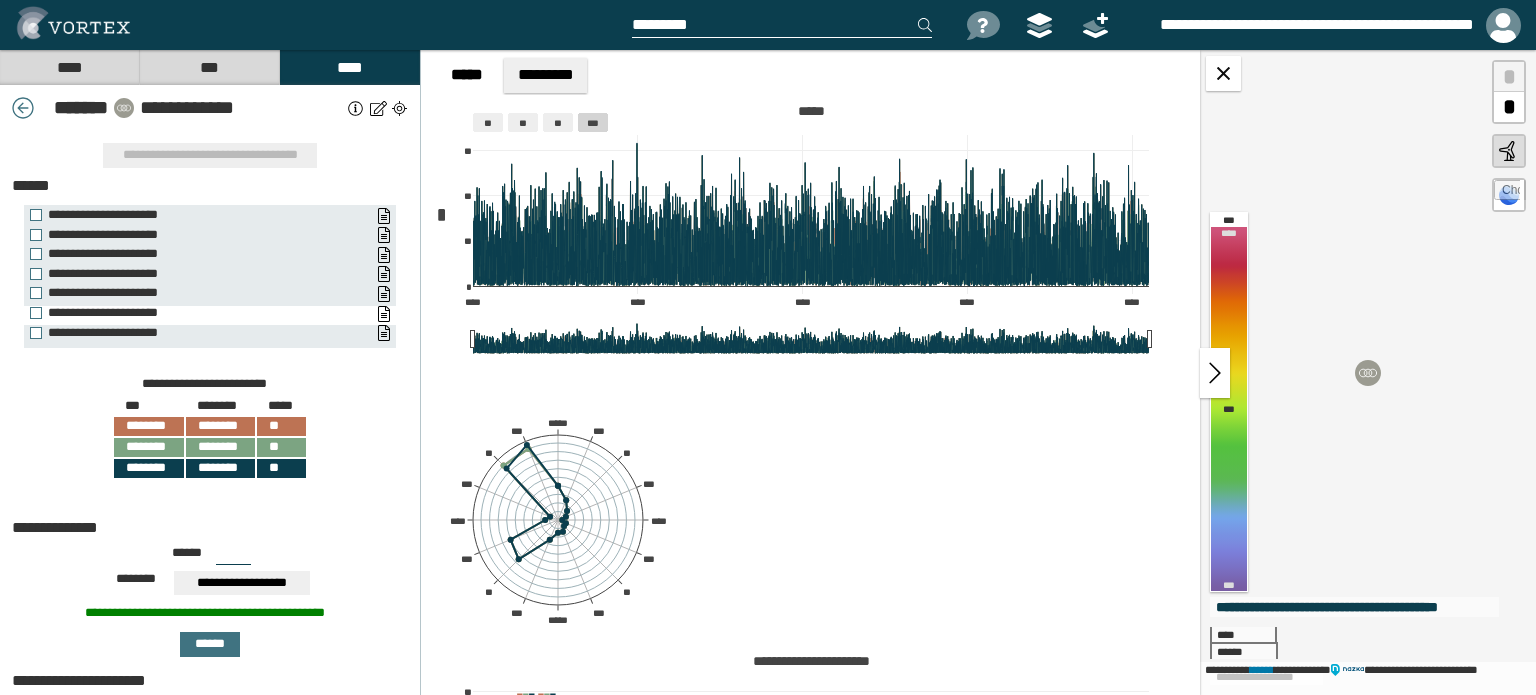 click on "**********" at bounding box center (195, 313) 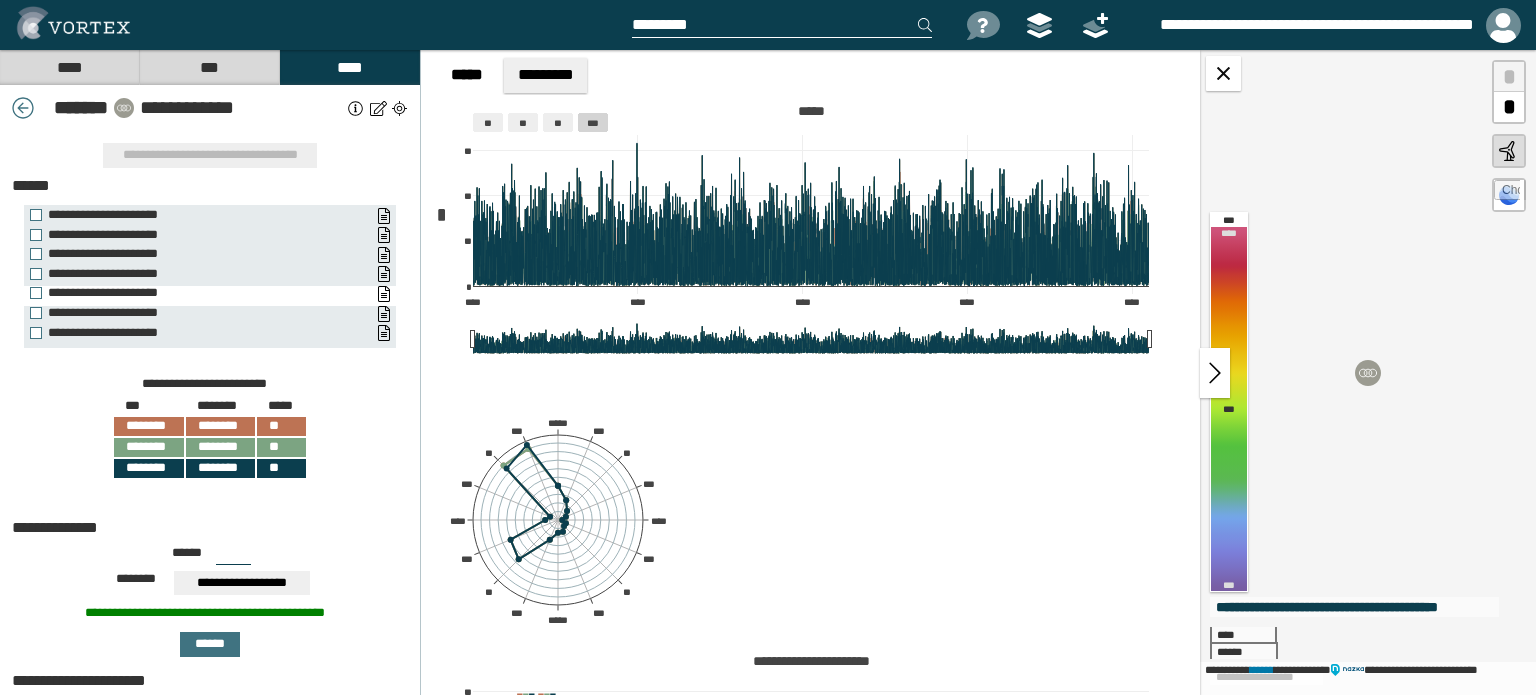 click on "**********" at bounding box center (195, 215) 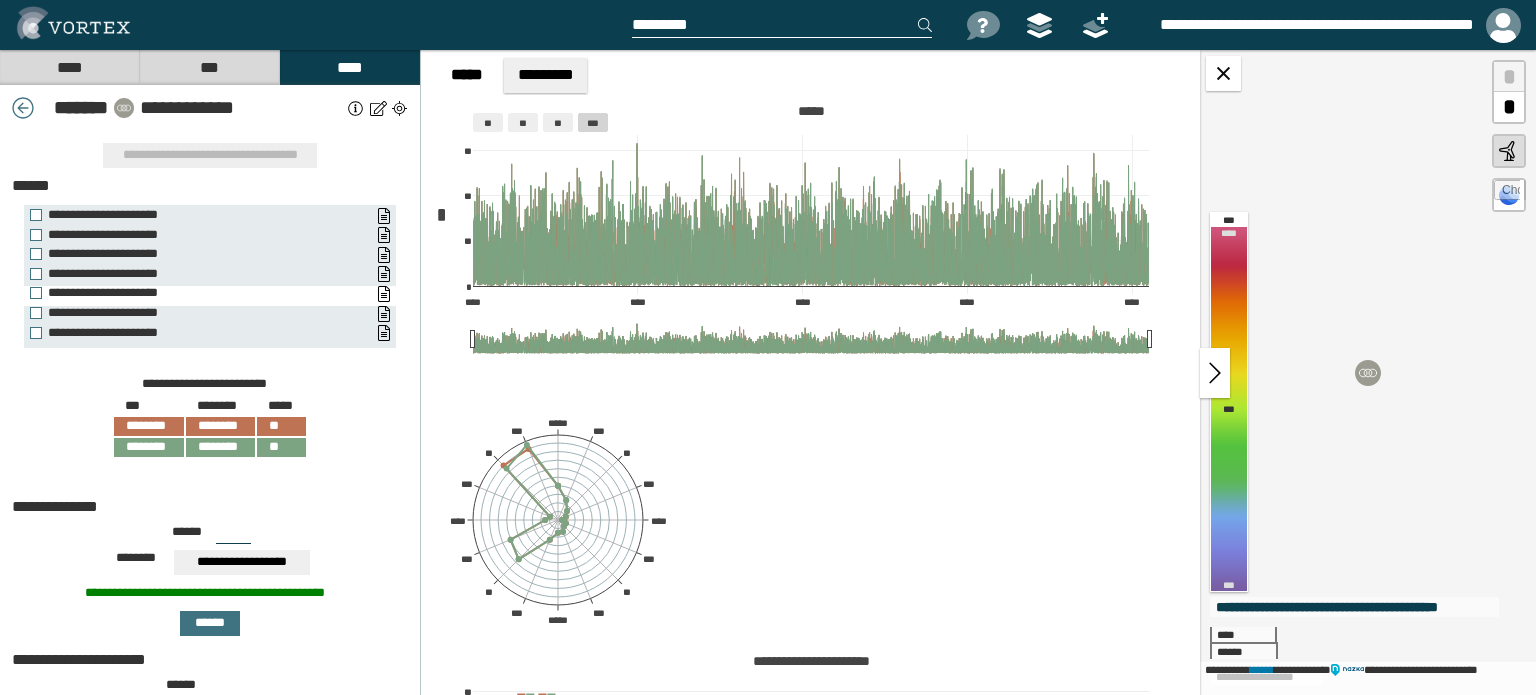 click on "**********" at bounding box center (195, 293) 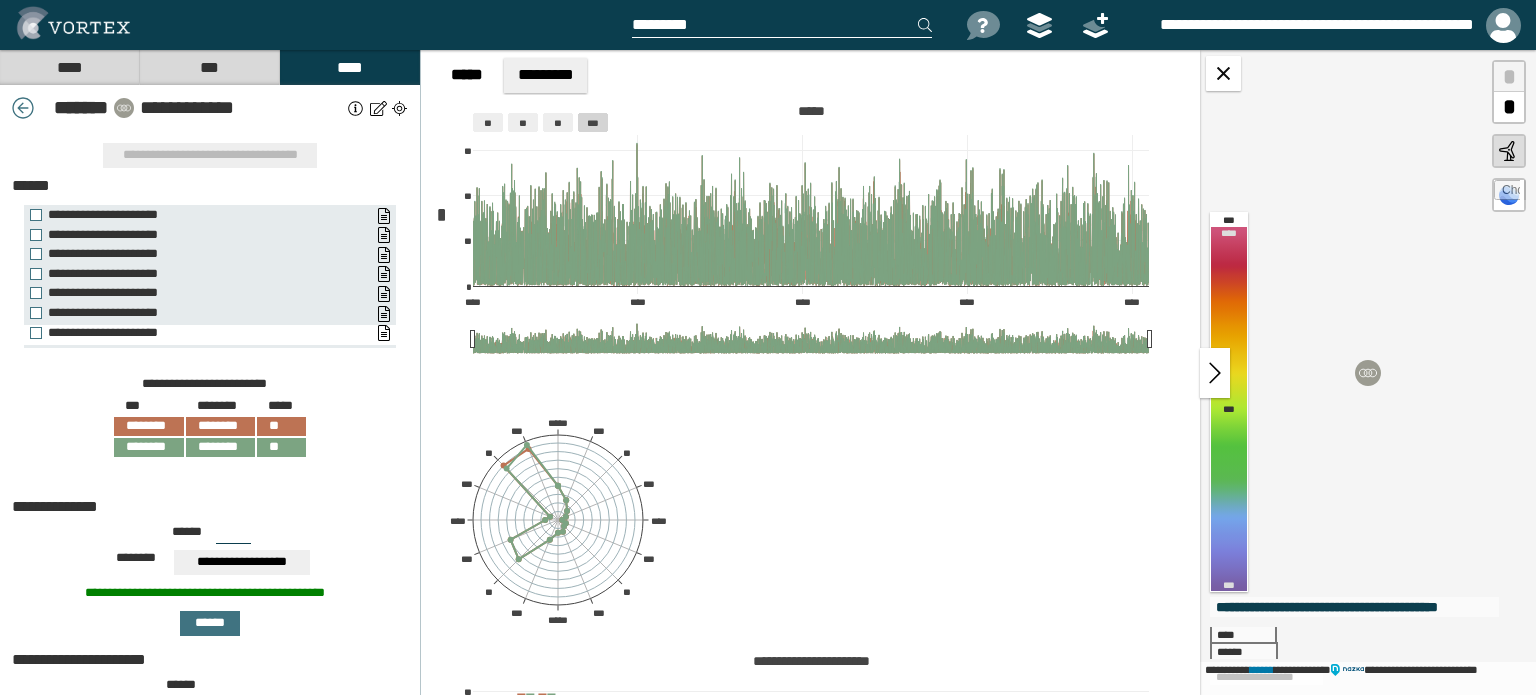 click on "**********" at bounding box center [195, 293] 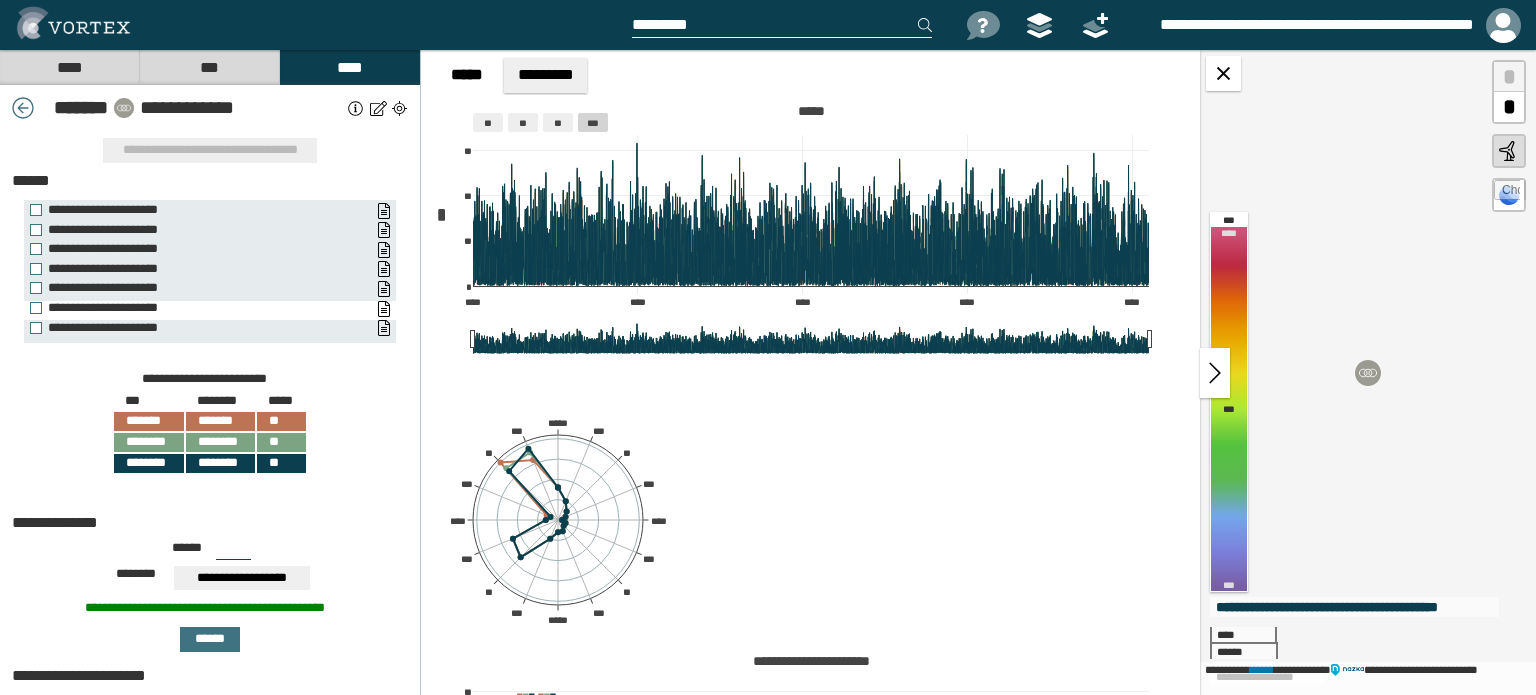 scroll, scrollTop: 0, scrollLeft: 0, axis: both 